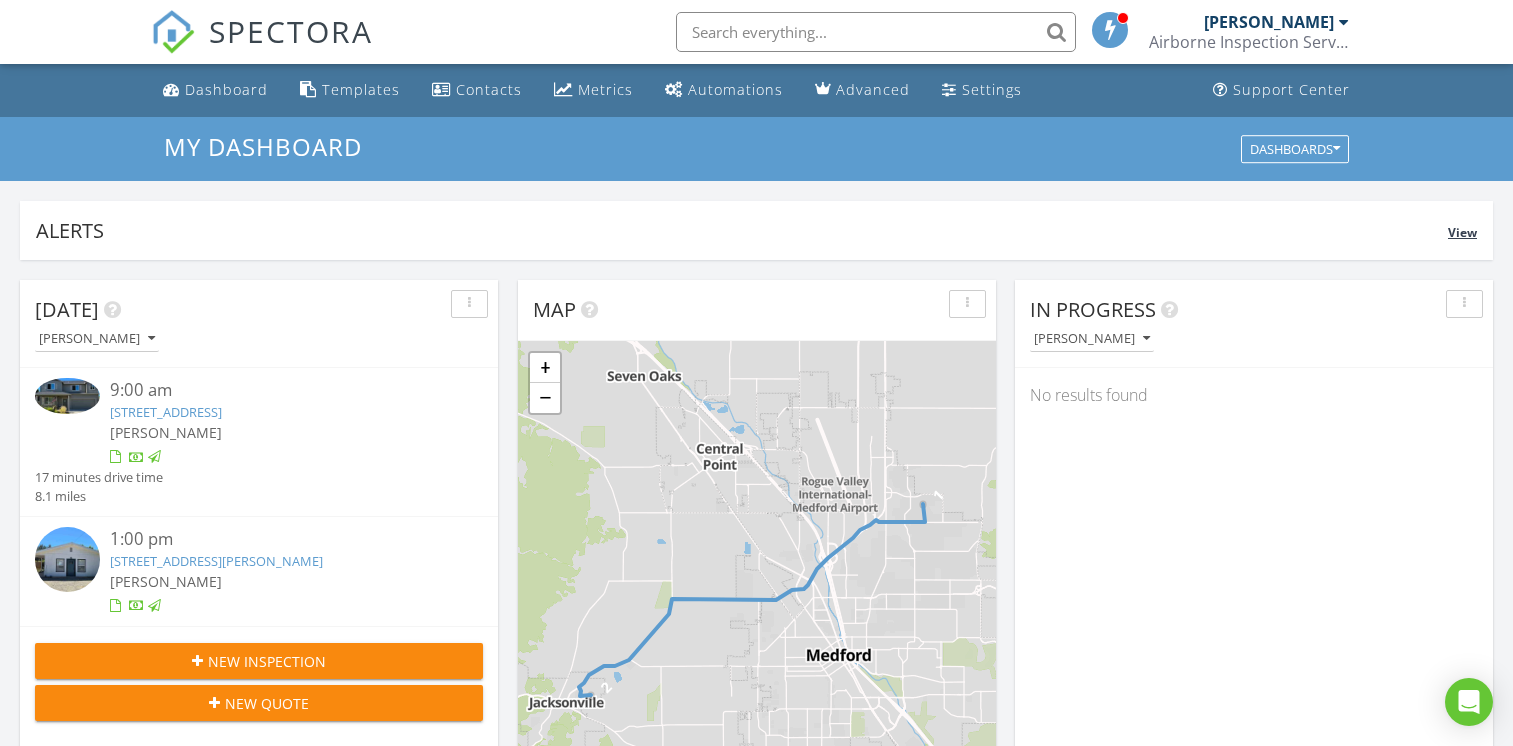 scroll, scrollTop: 0, scrollLeft: 0, axis: both 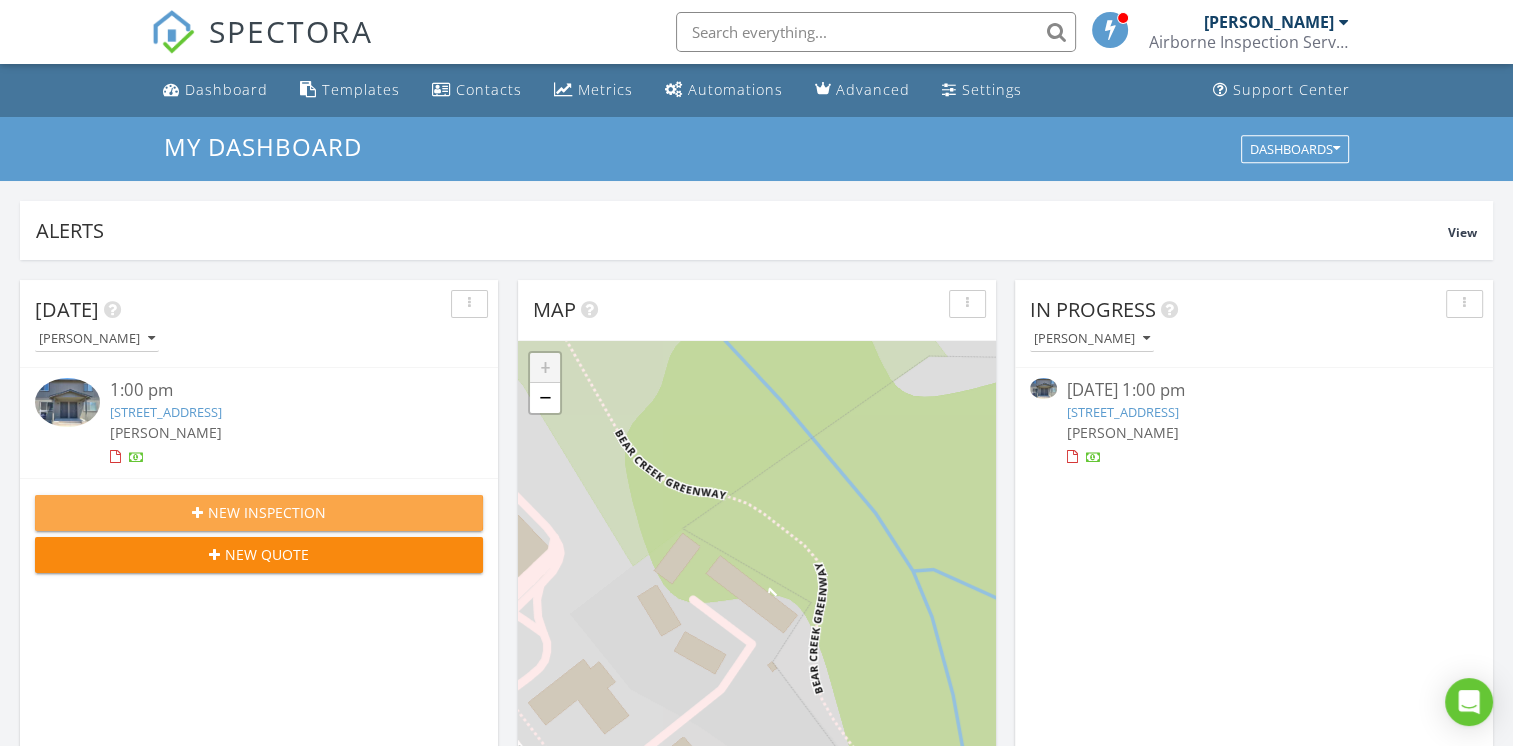 click on "New Inspection" at bounding box center [267, 512] 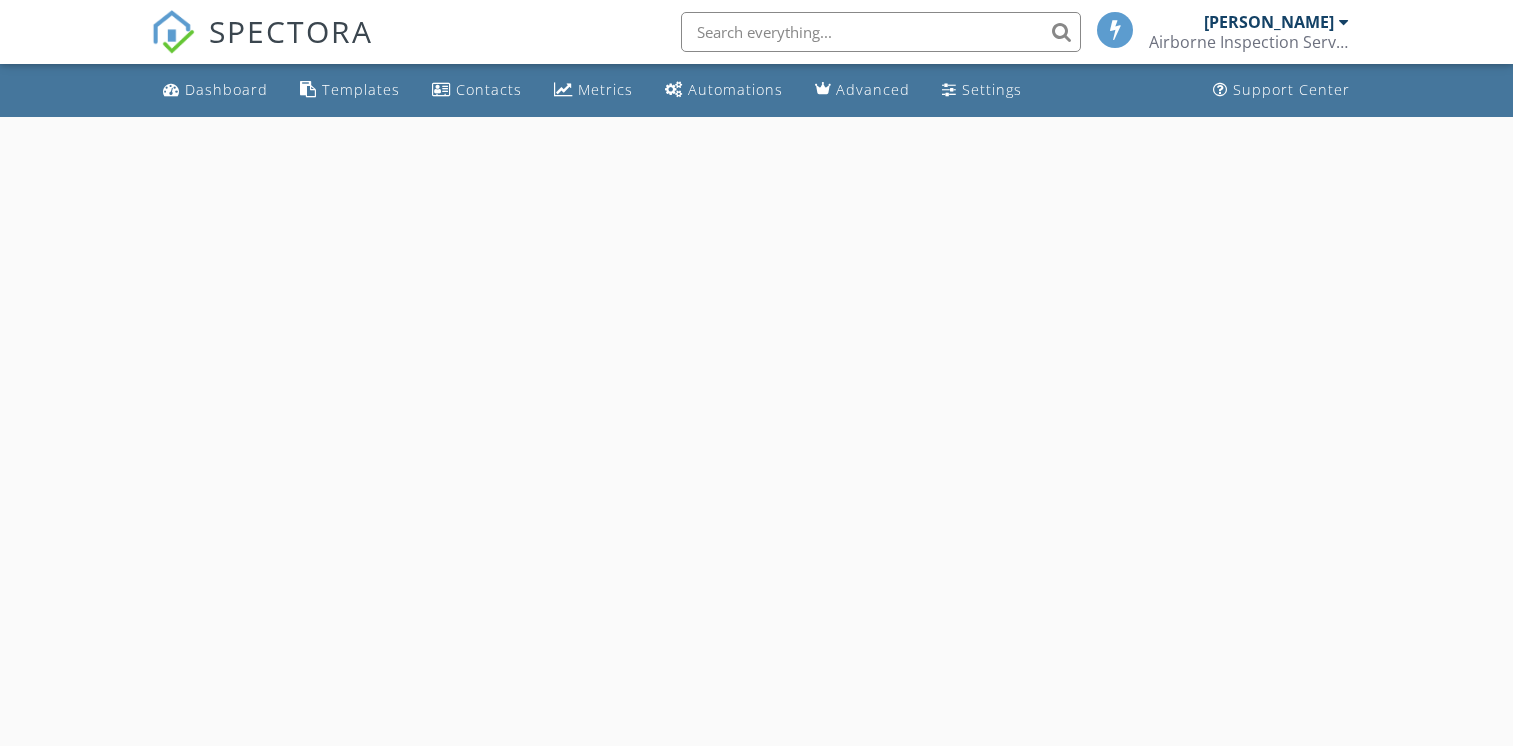 scroll, scrollTop: 0, scrollLeft: 0, axis: both 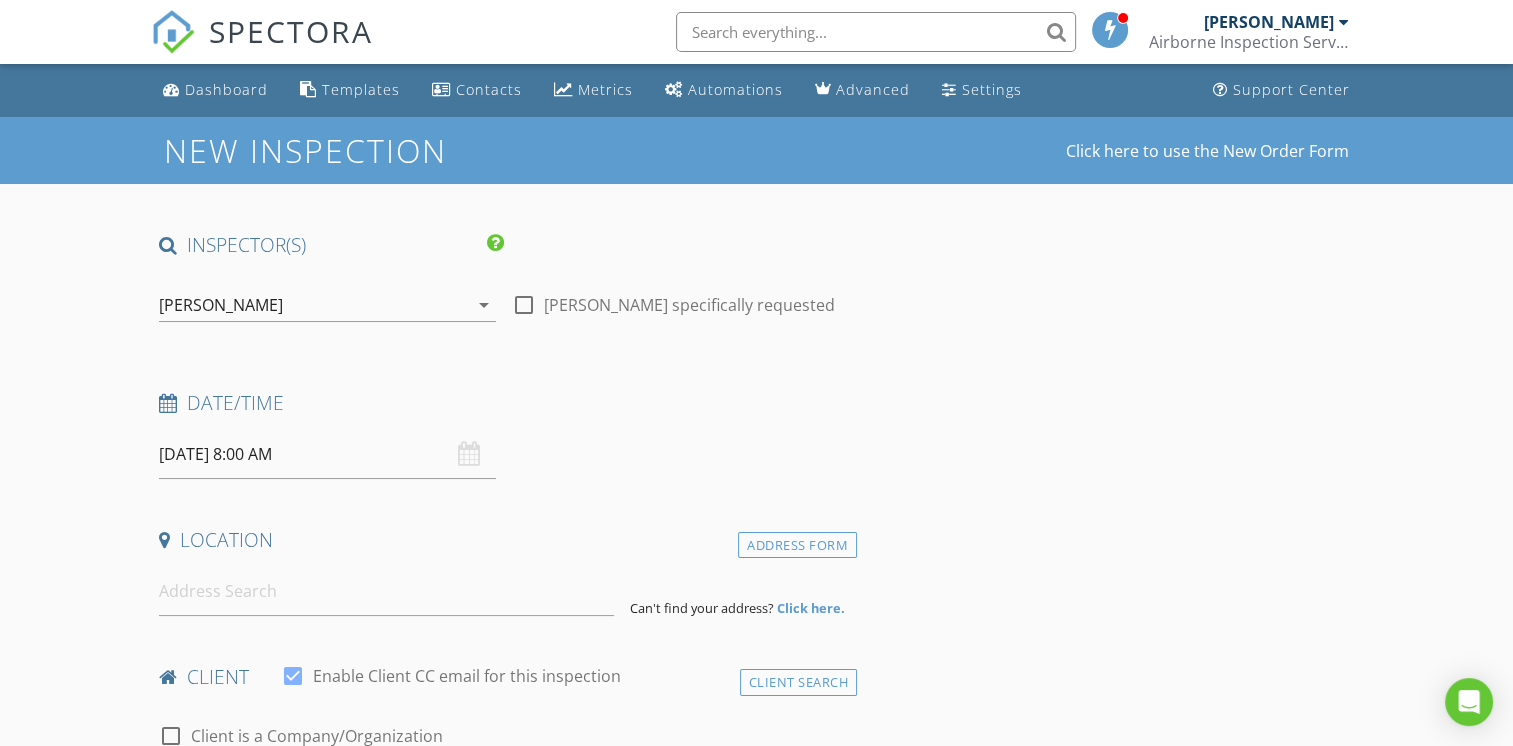 click on "[DATE] 8:00 AM" at bounding box center (327, 454) 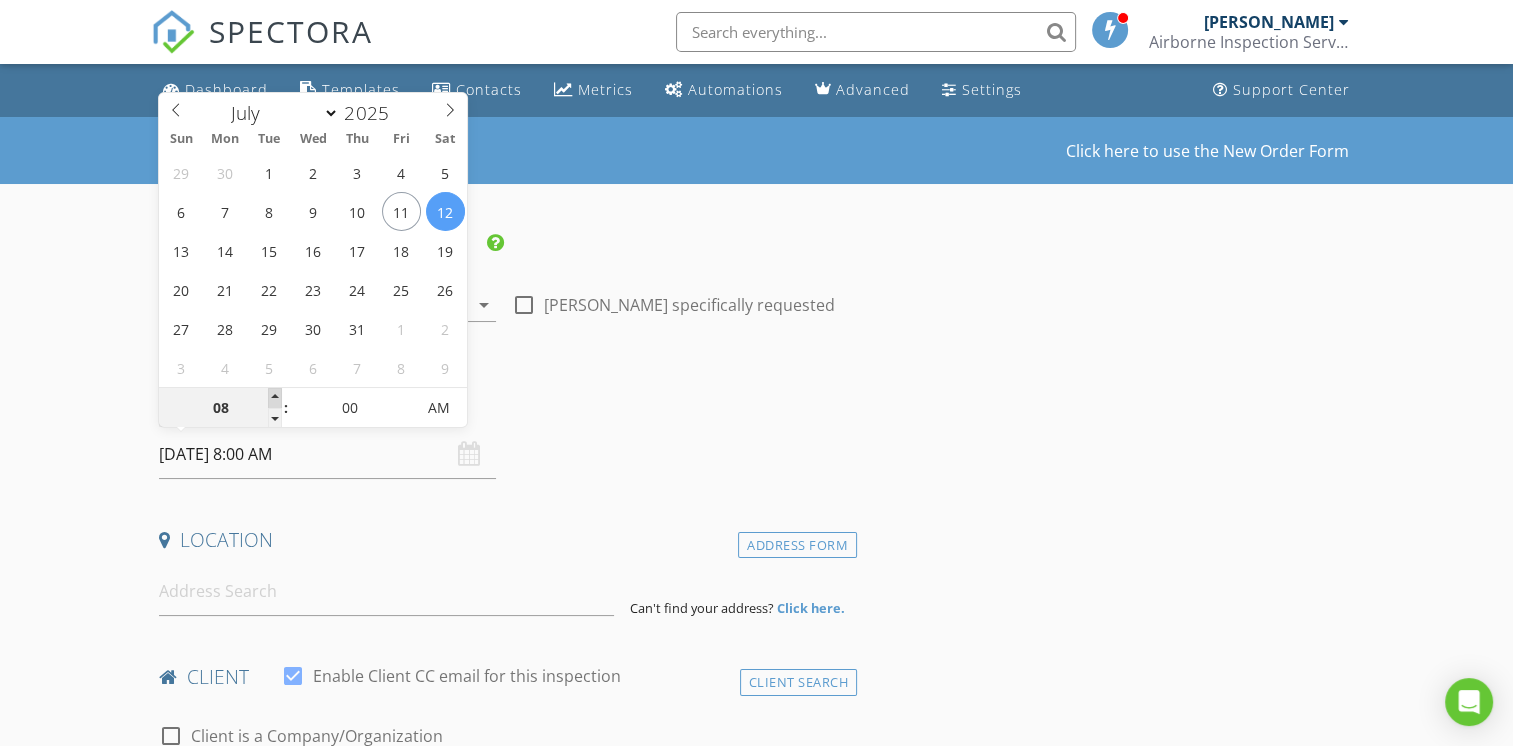 type on "09" 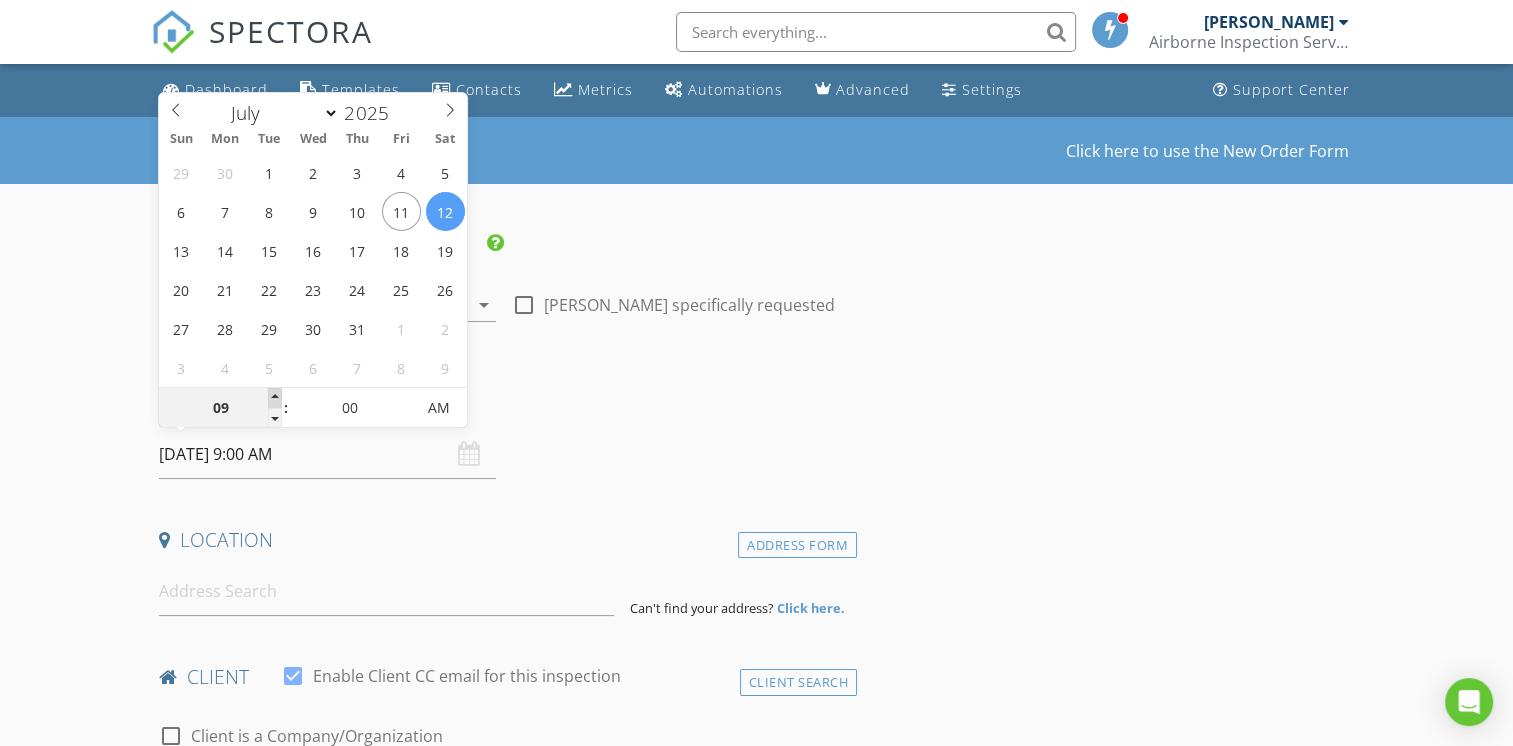 click at bounding box center (275, 398) 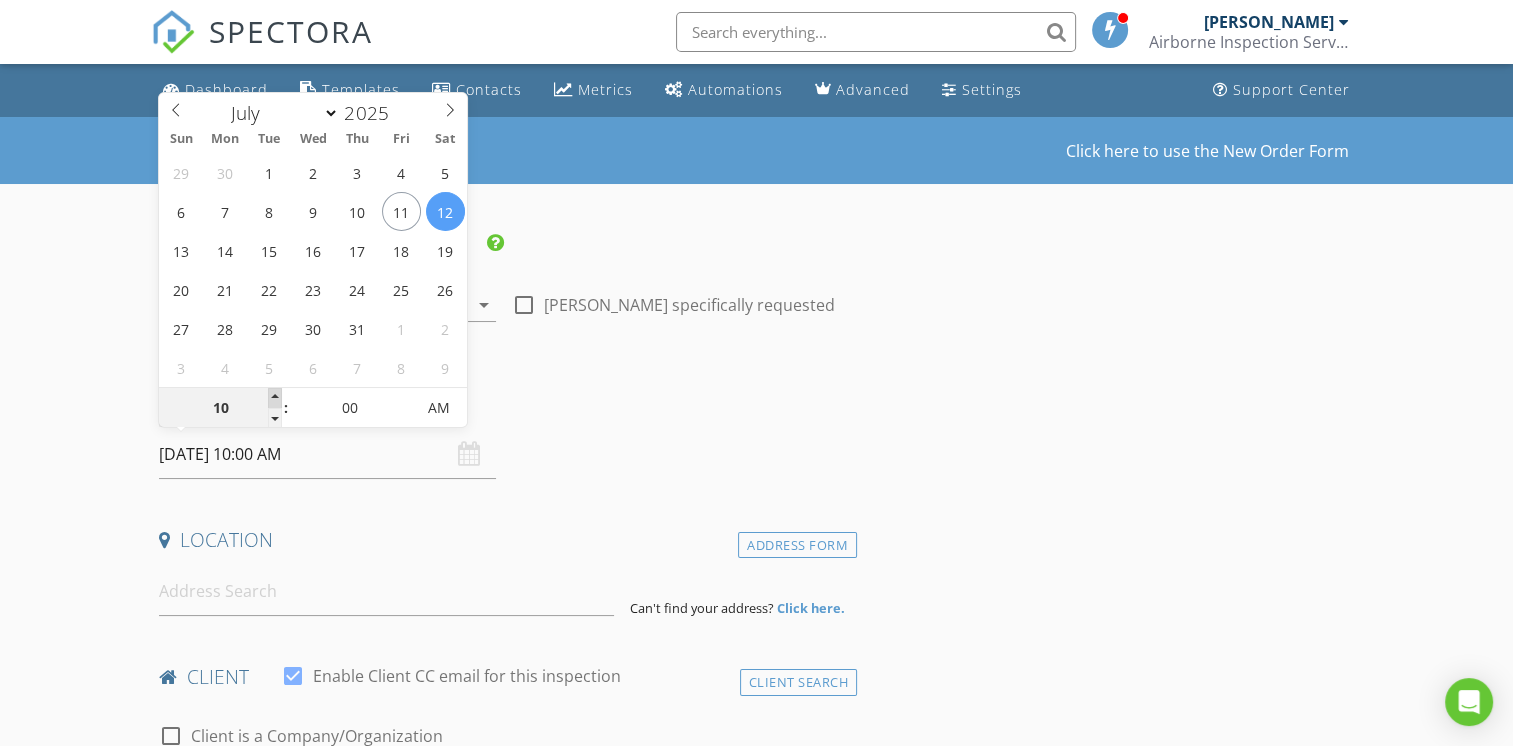 click at bounding box center (275, 398) 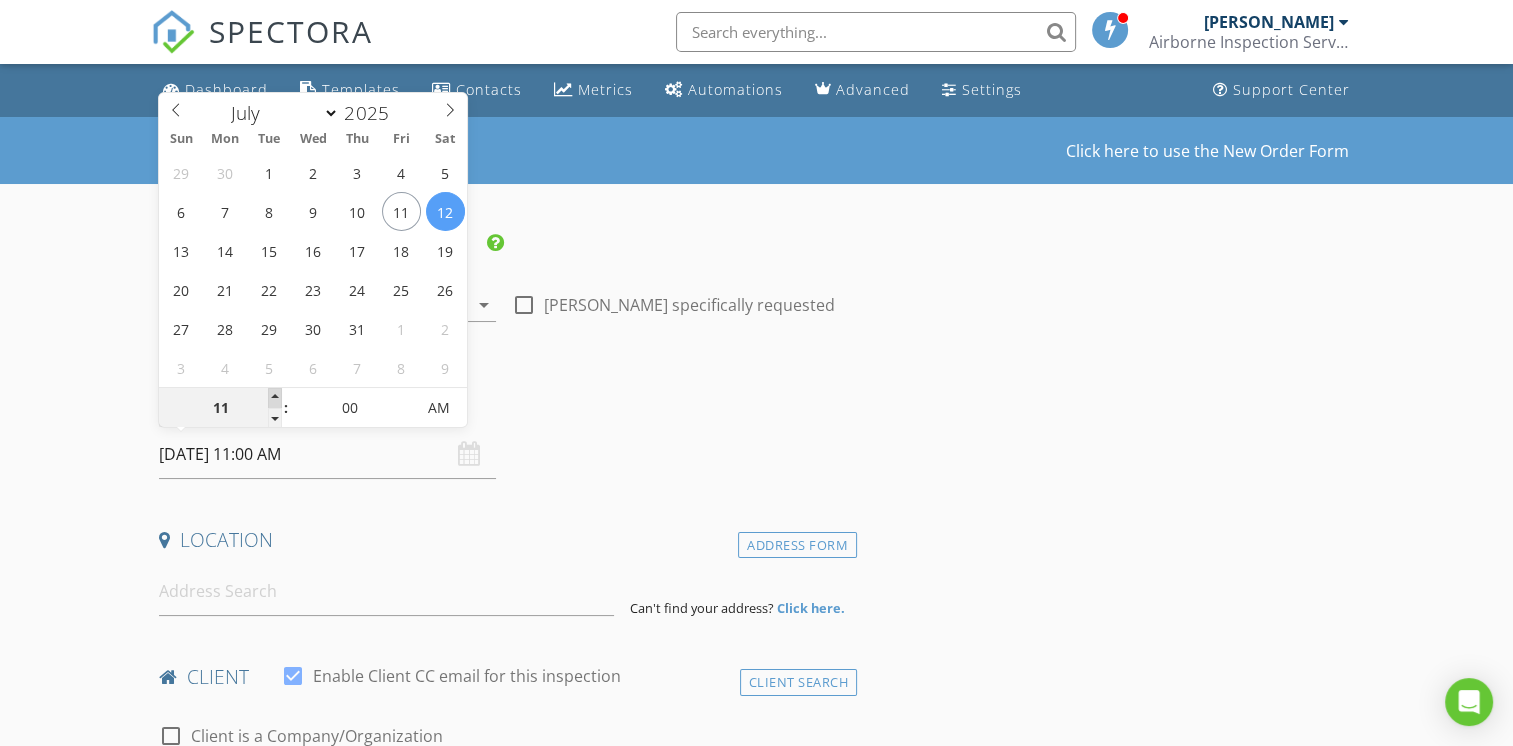 click at bounding box center [275, 398] 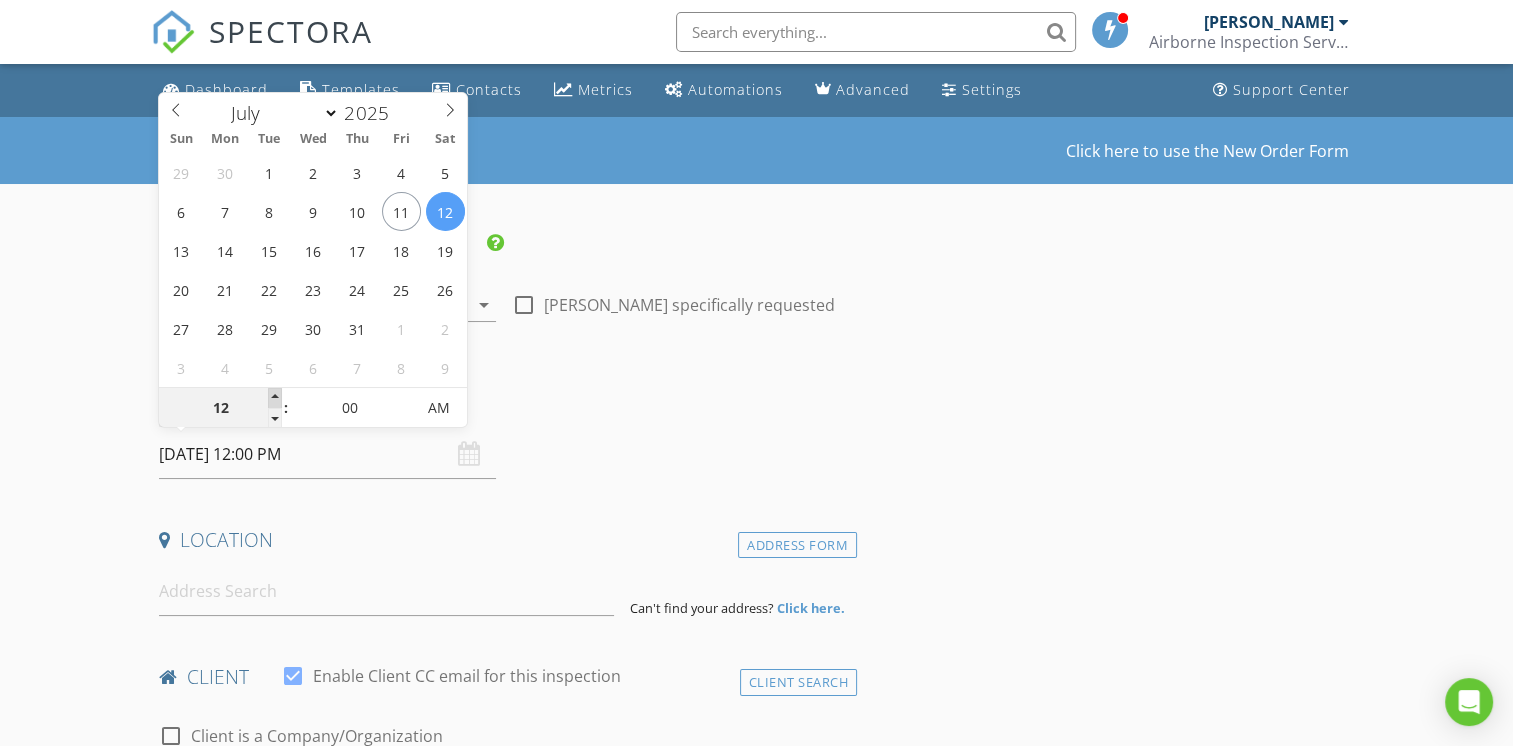 click at bounding box center [275, 398] 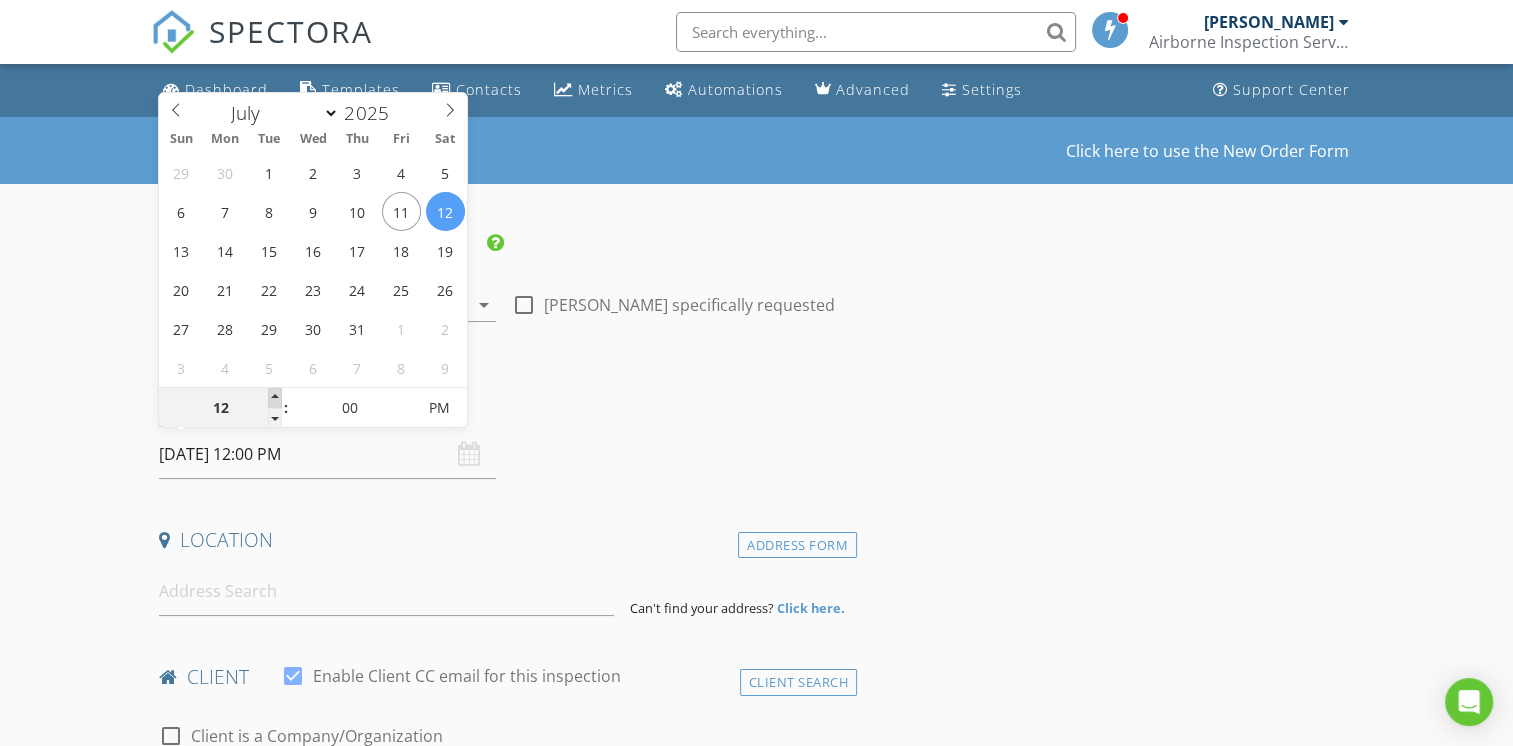 type on "01" 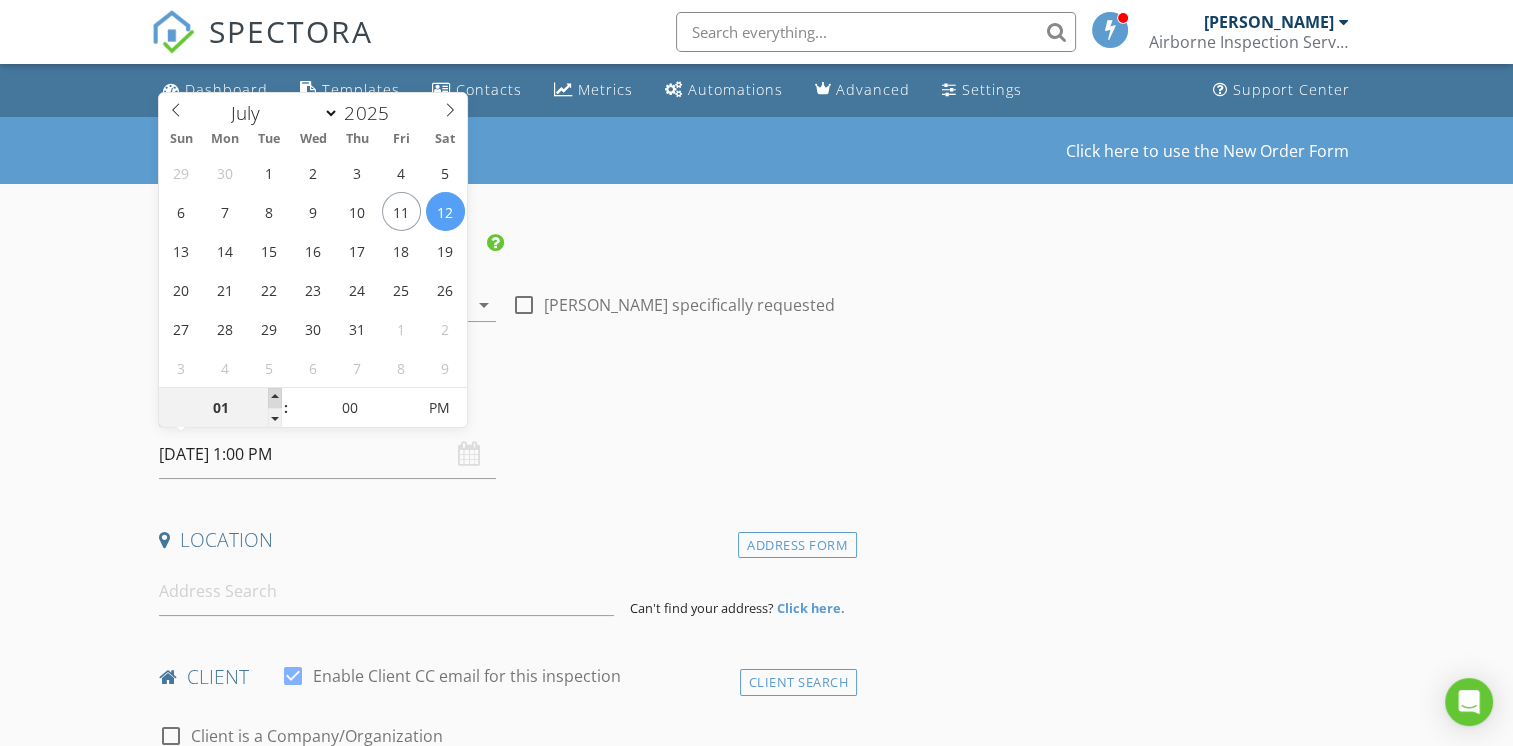 click at bounding box center [275, 398] 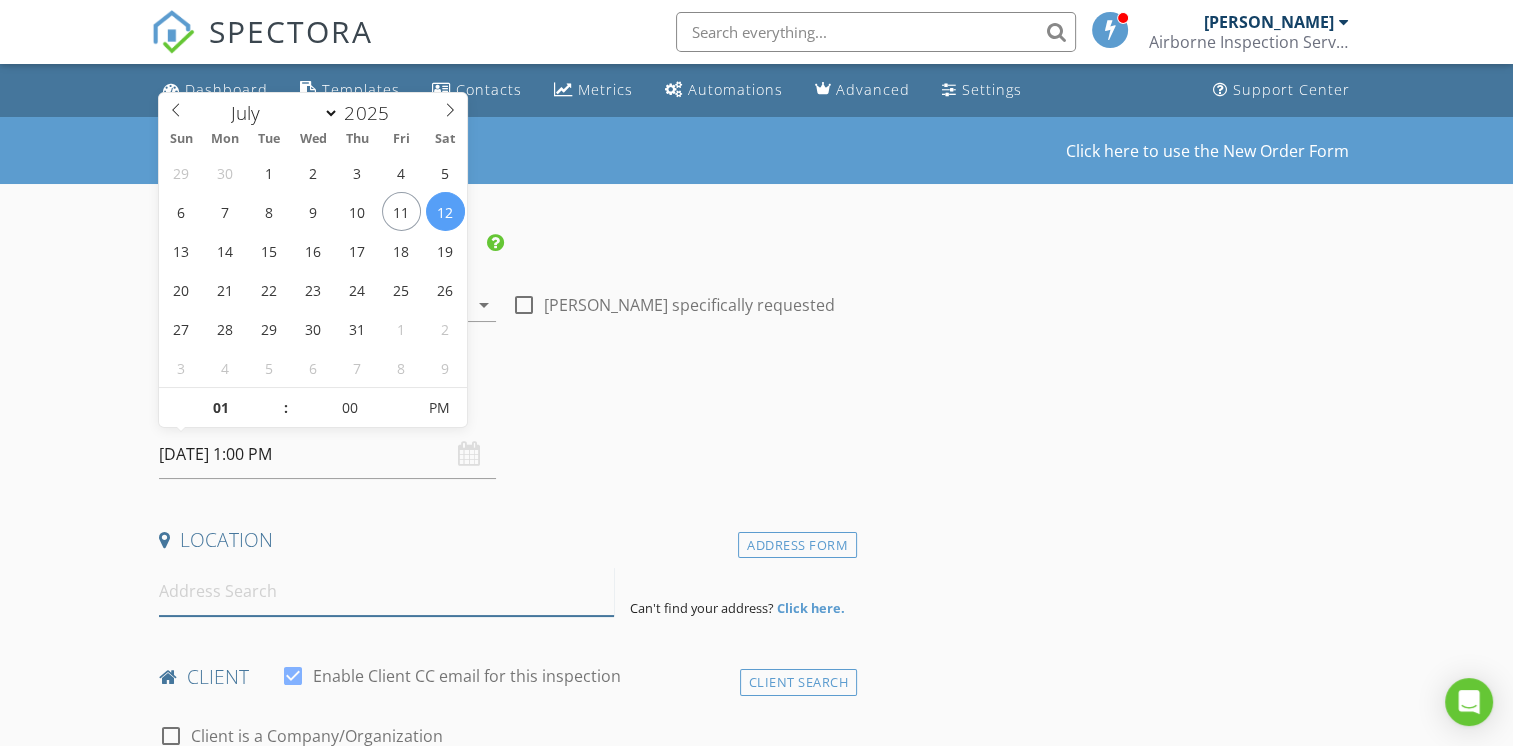 click at bounding box center [386, 591] 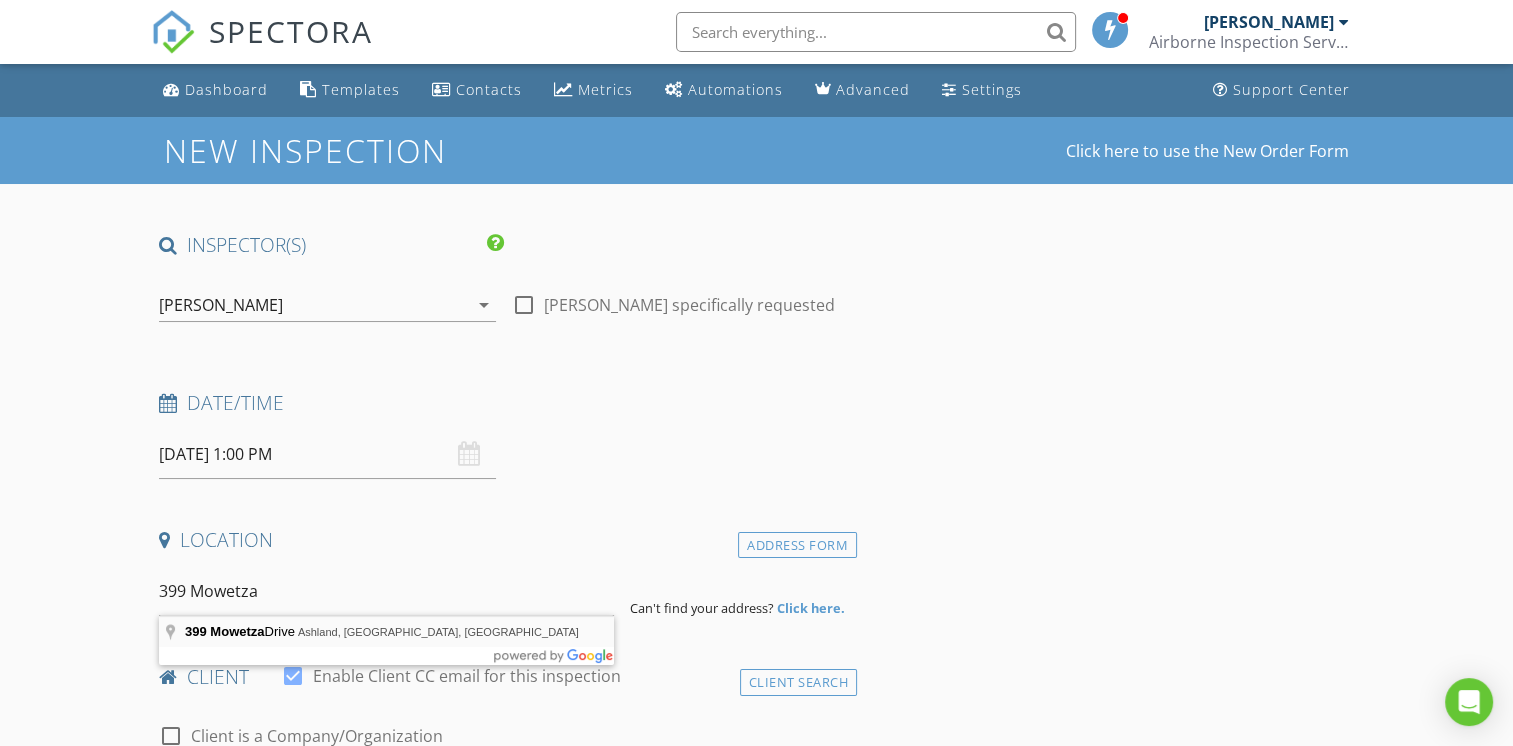 type on "399 Mowetza Drive, Ashland, OR, USA" 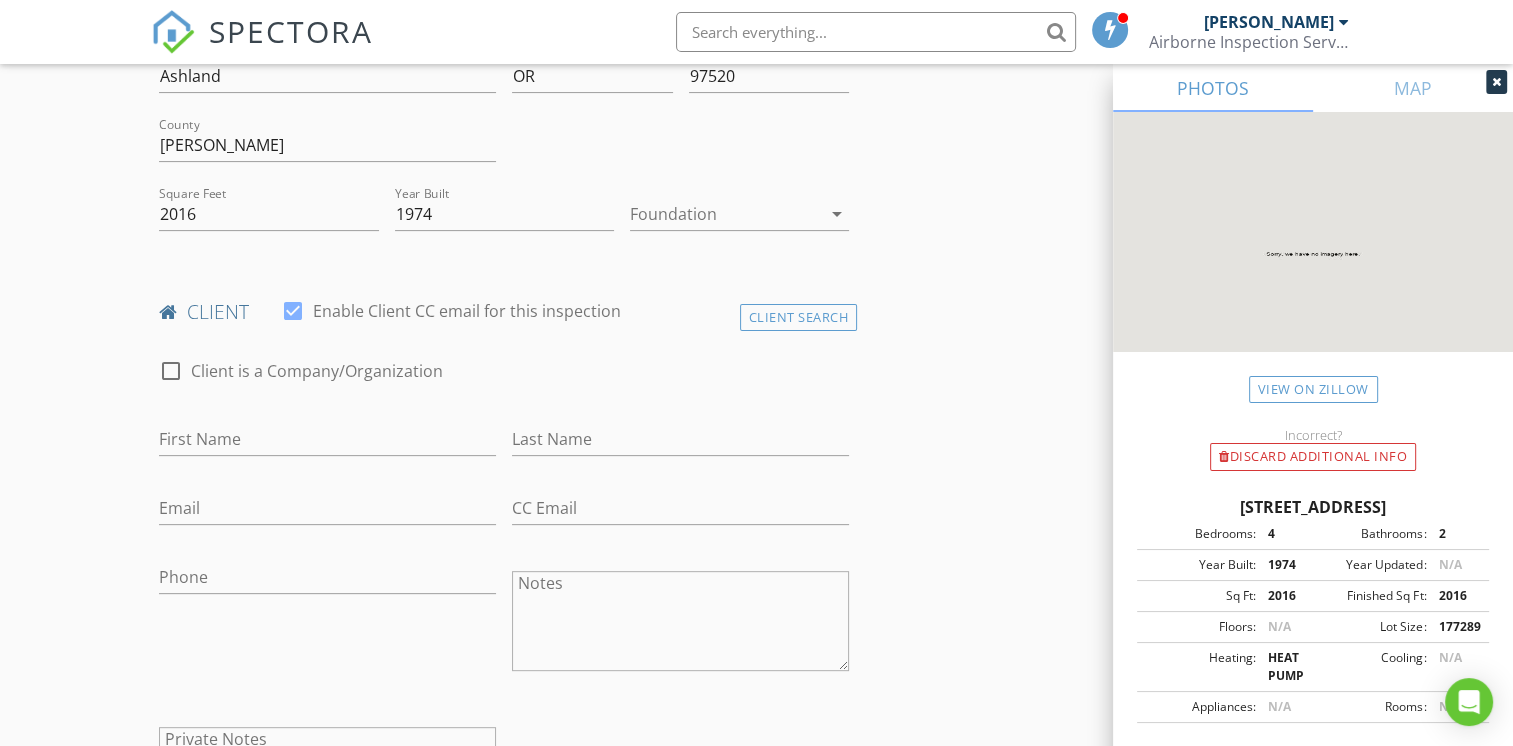 scroll, scrollTop: 600, scrollLeft: 0, axis: vertical 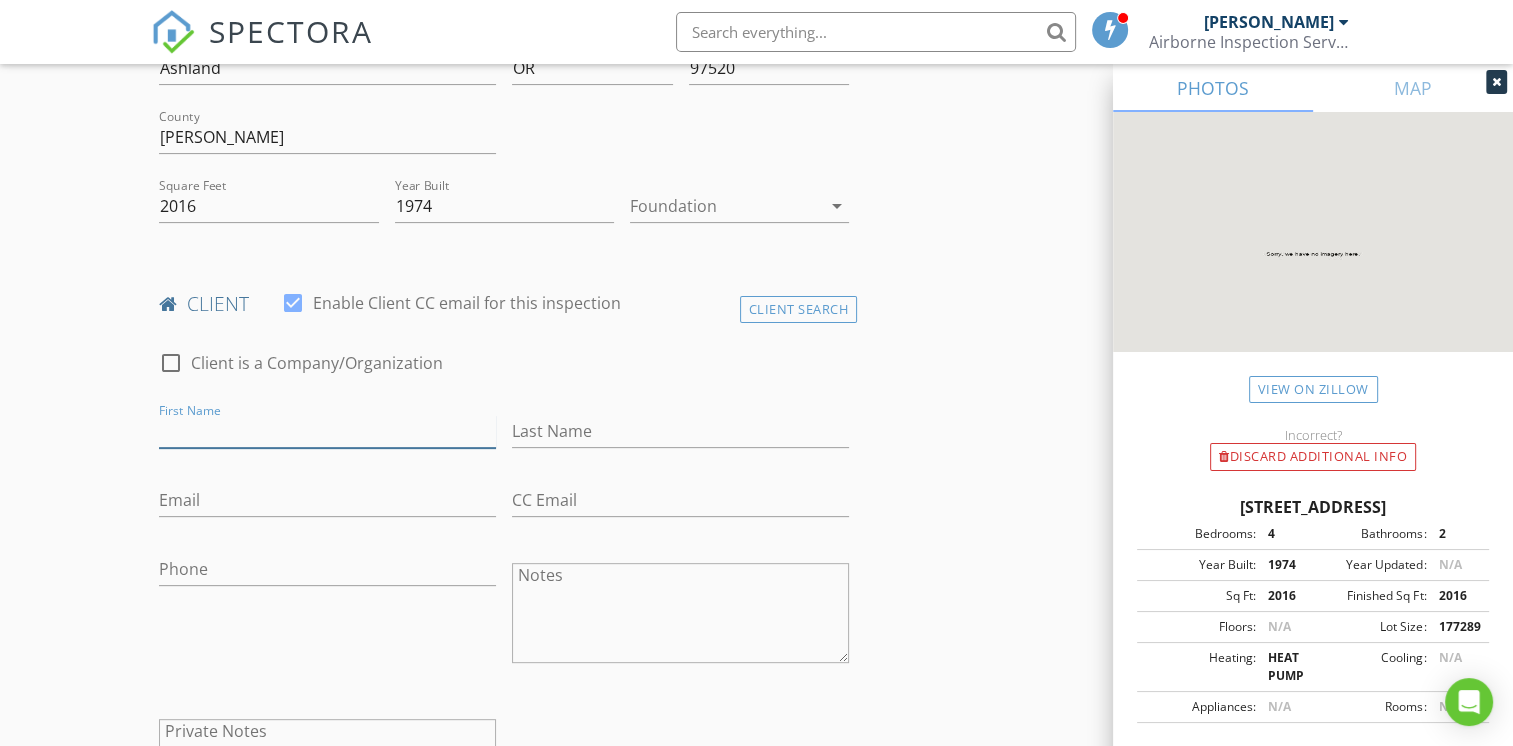 click on "First Name" at bounding box center (327, 431) 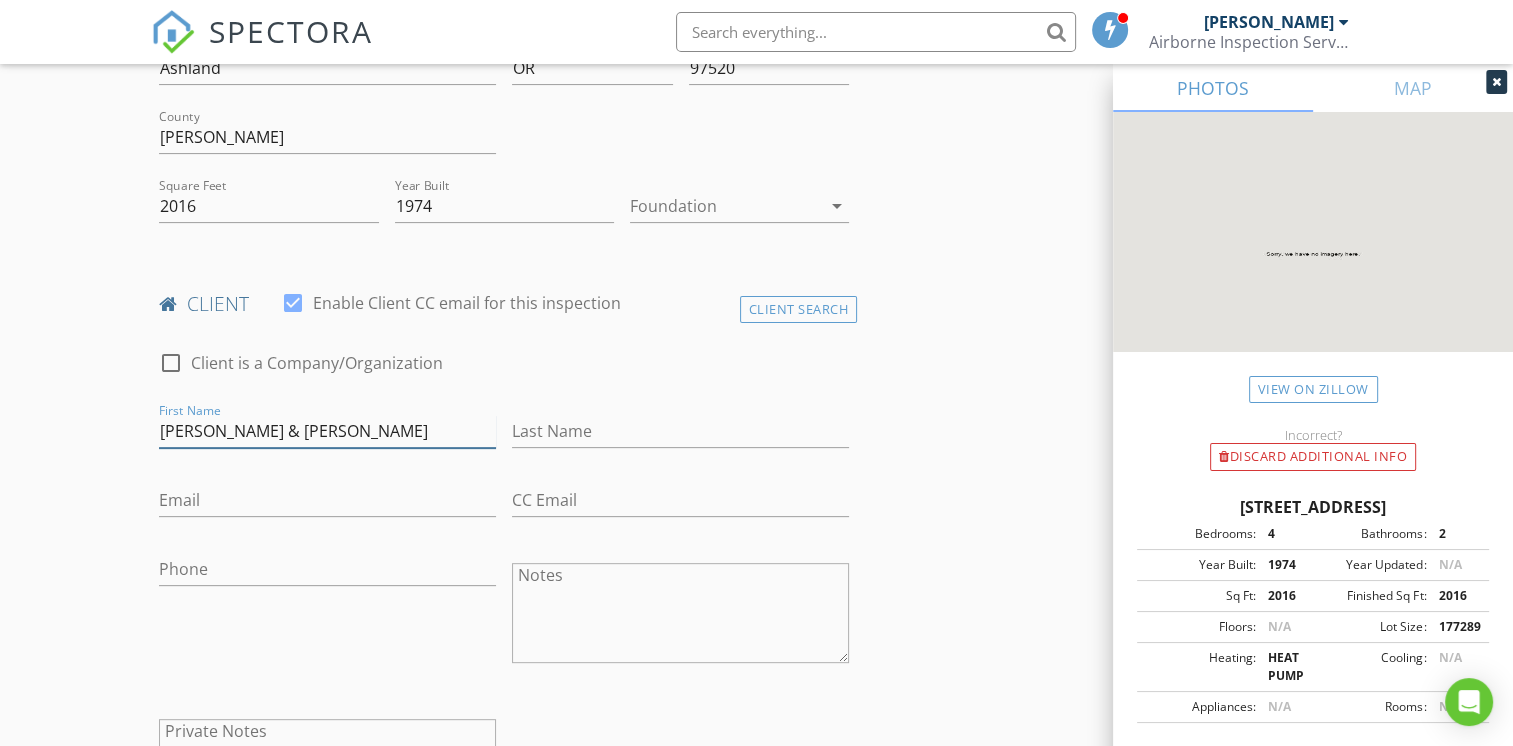 type on "Danny & Amanda" 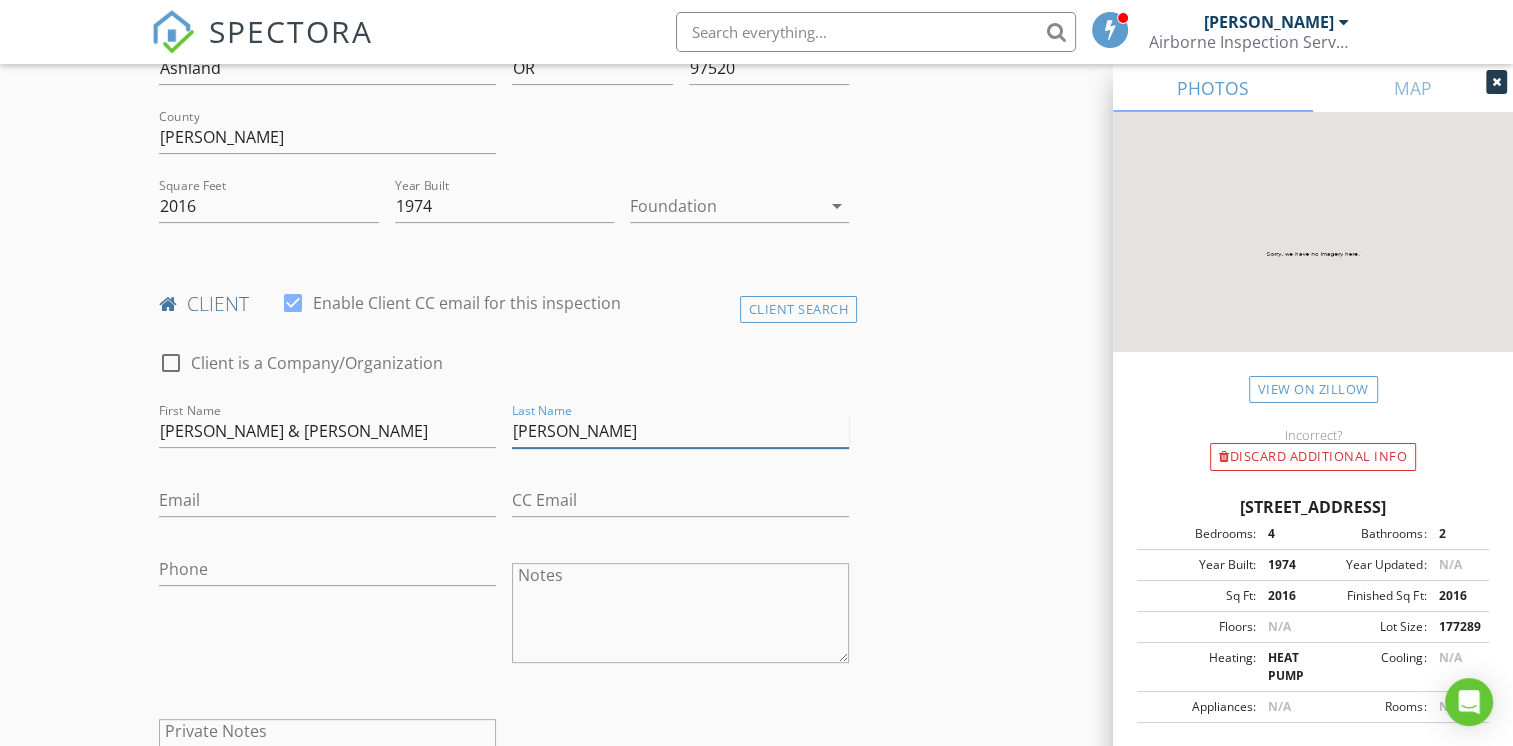 type on "Ogden" 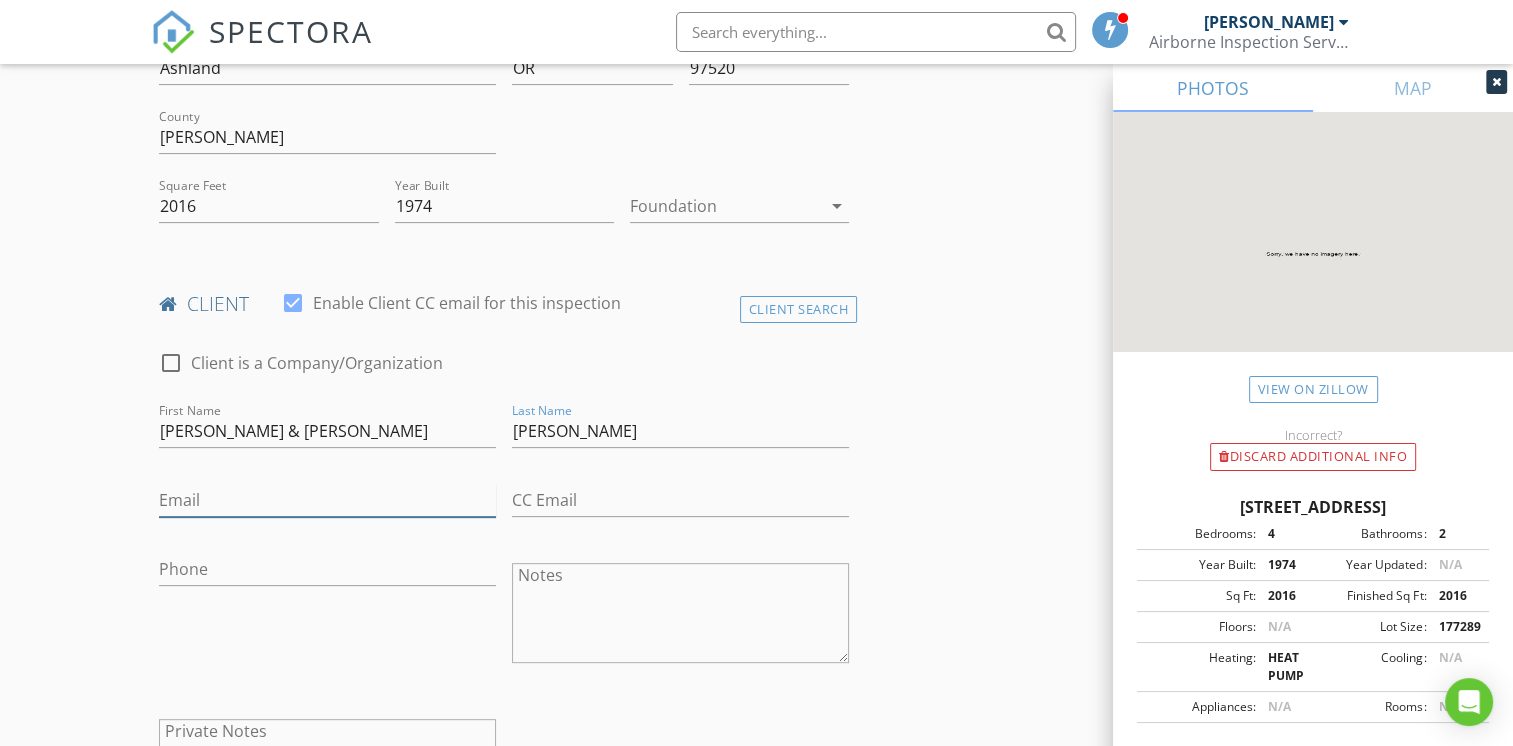 click on "Email" at bounding box center (327, 500) 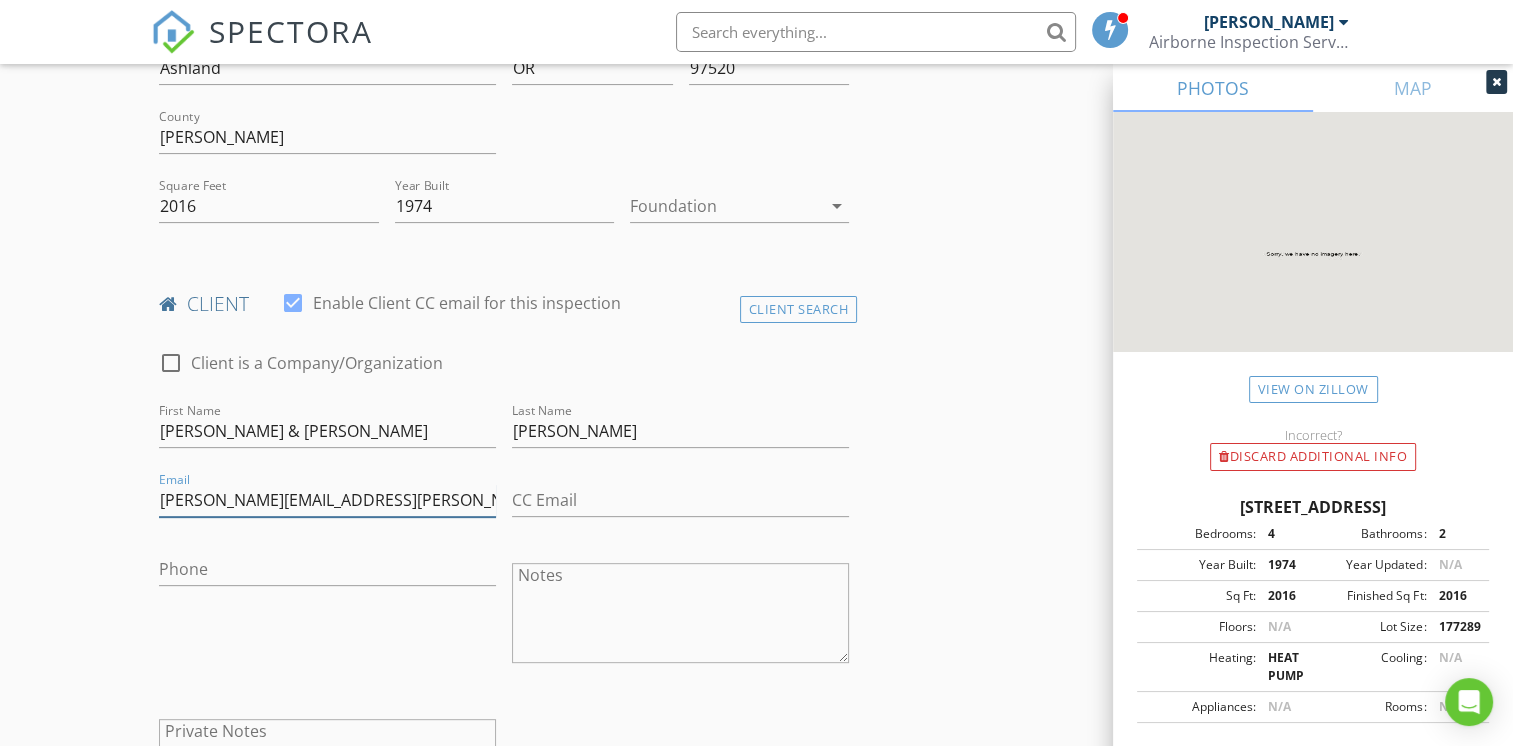 type on "schreiber.amanda@gmail.com" 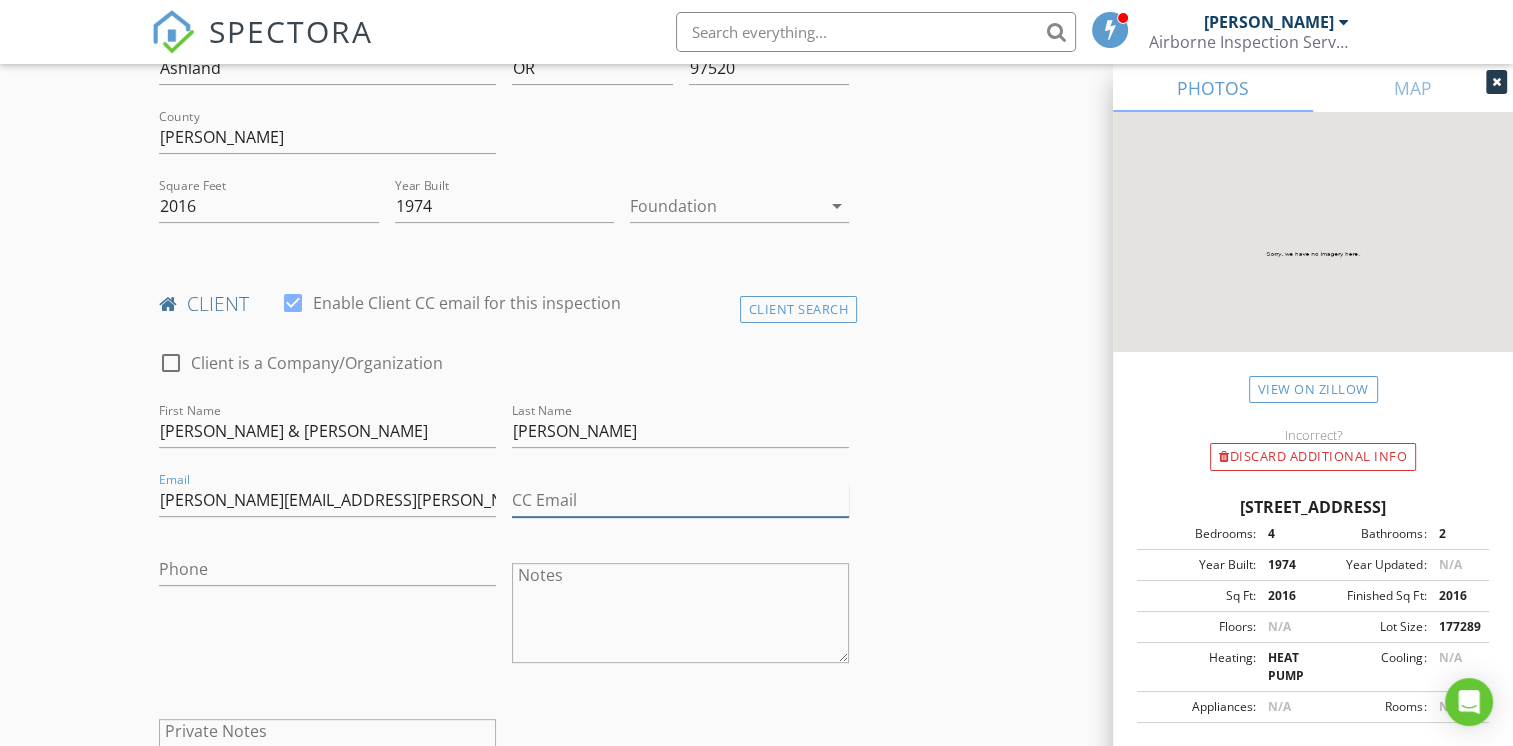 click on "CC Email" at bounding box center [680, 500] 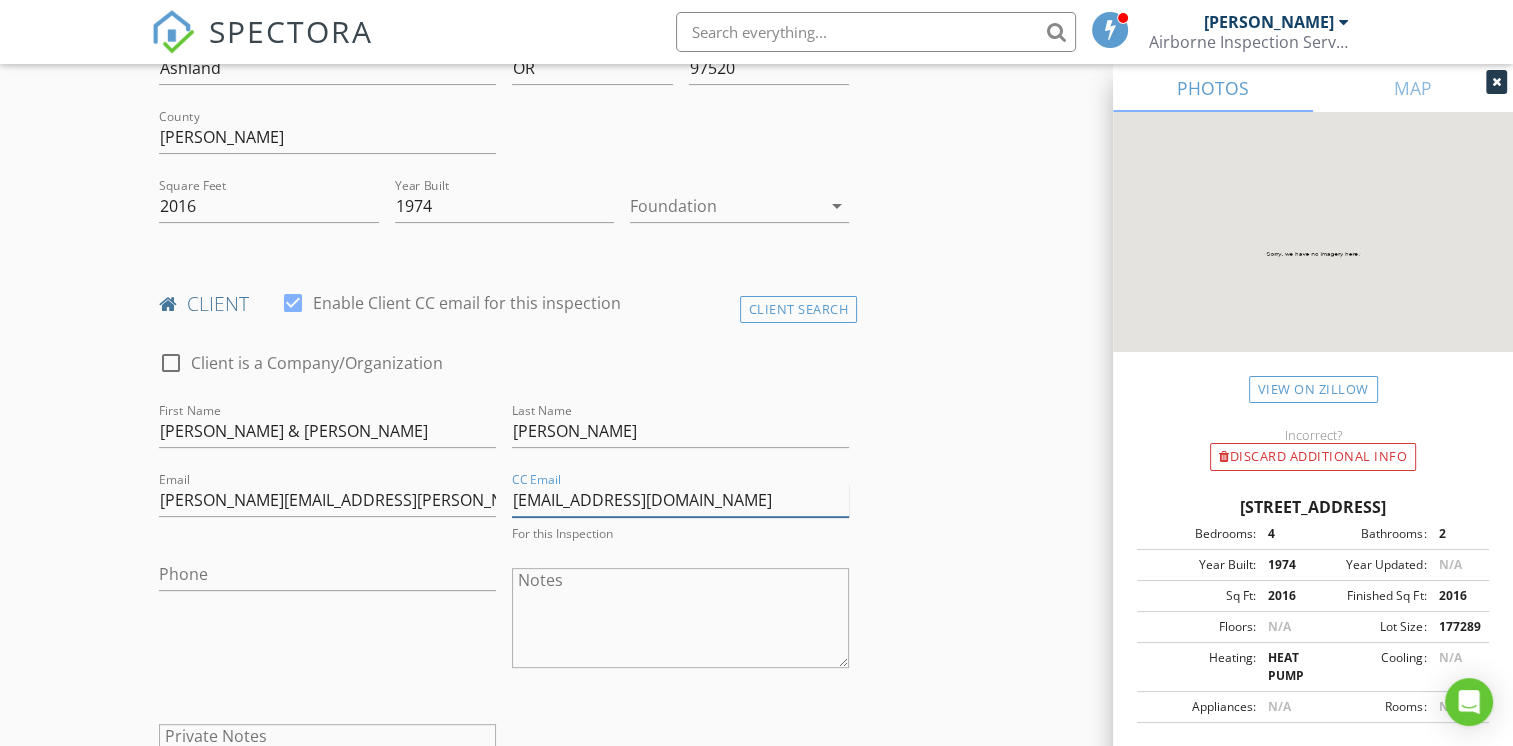 type on "dannyo.cuttingedge@gmail.com" 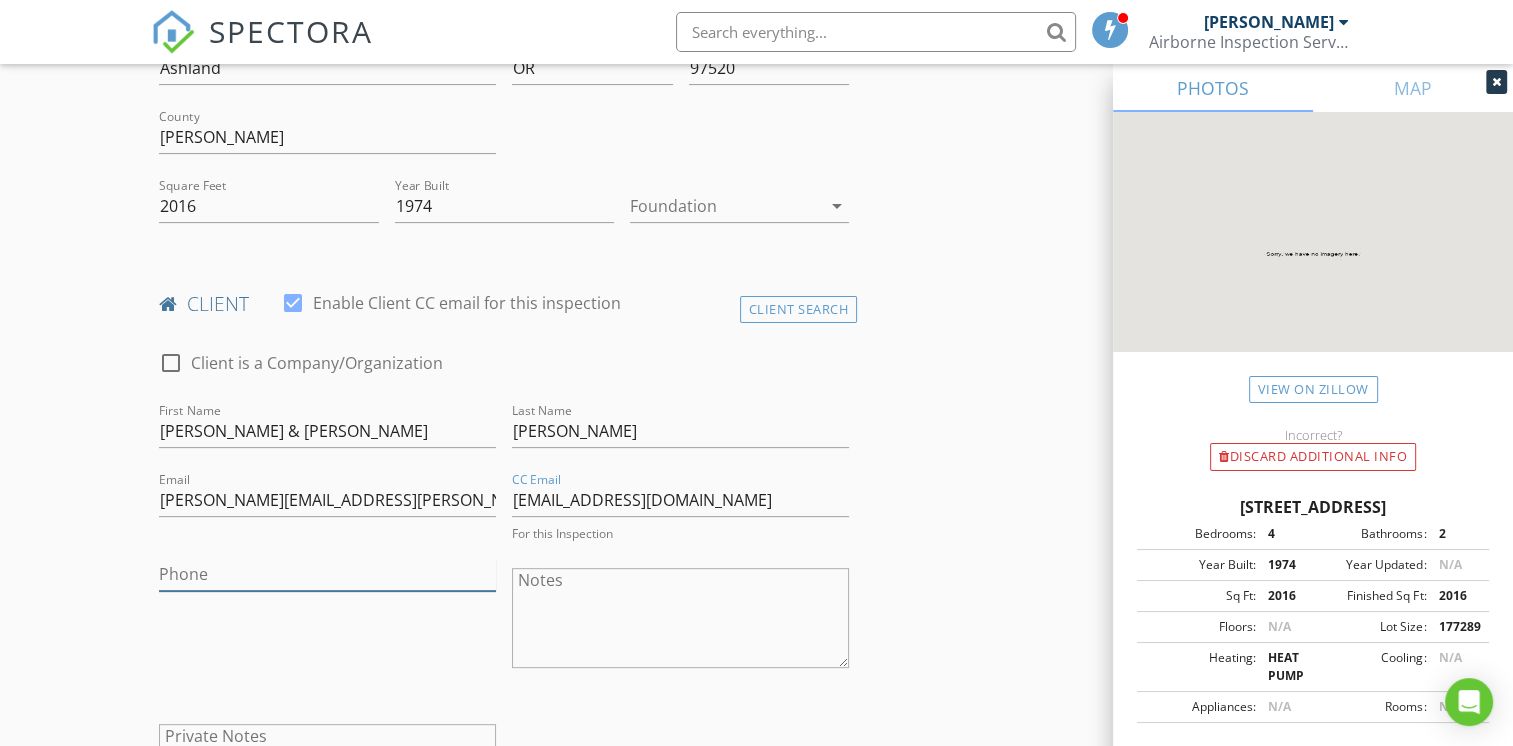 click on "Phone" at bounding box center [327, 574] 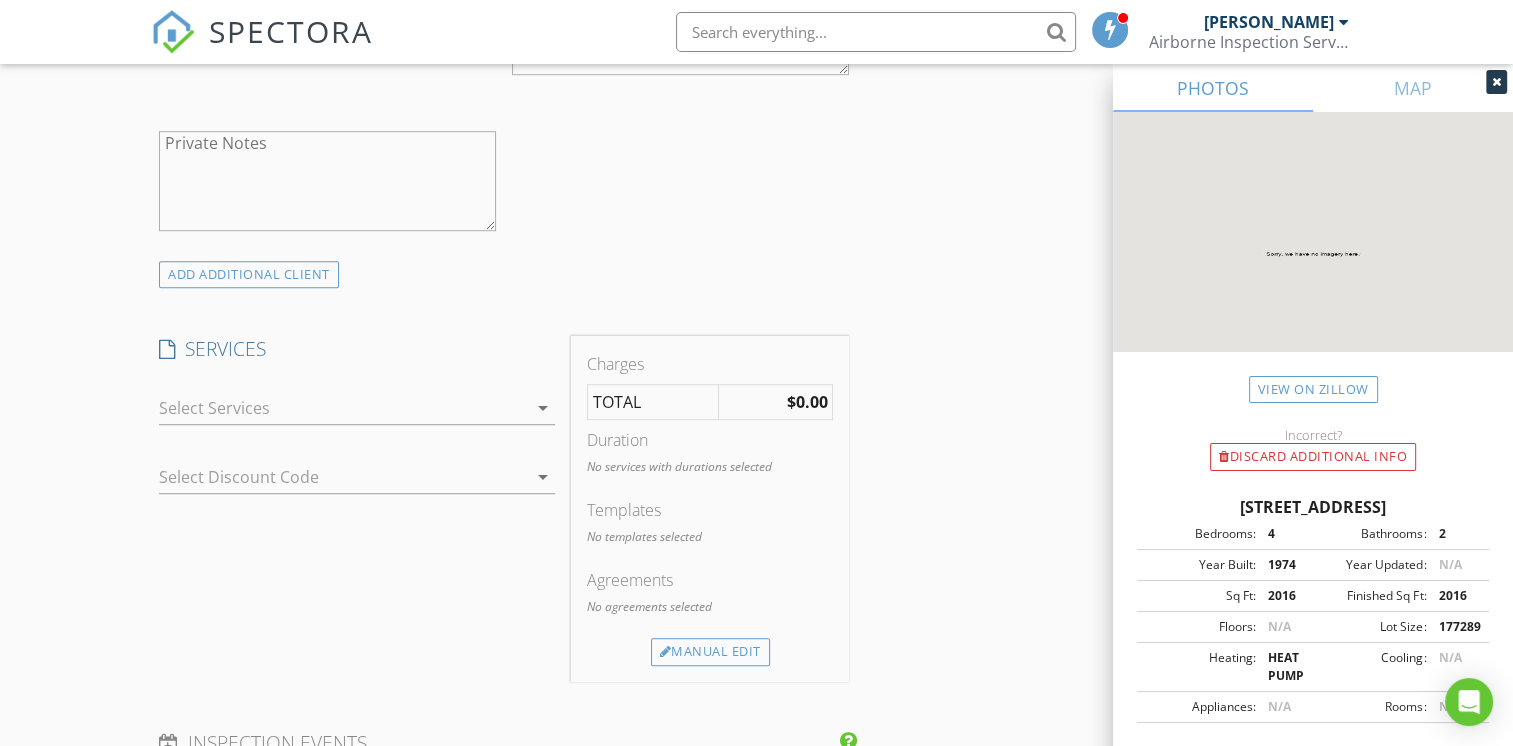 scroll, scrollTop: 1200, scrollLeft: 0, axis: vertical 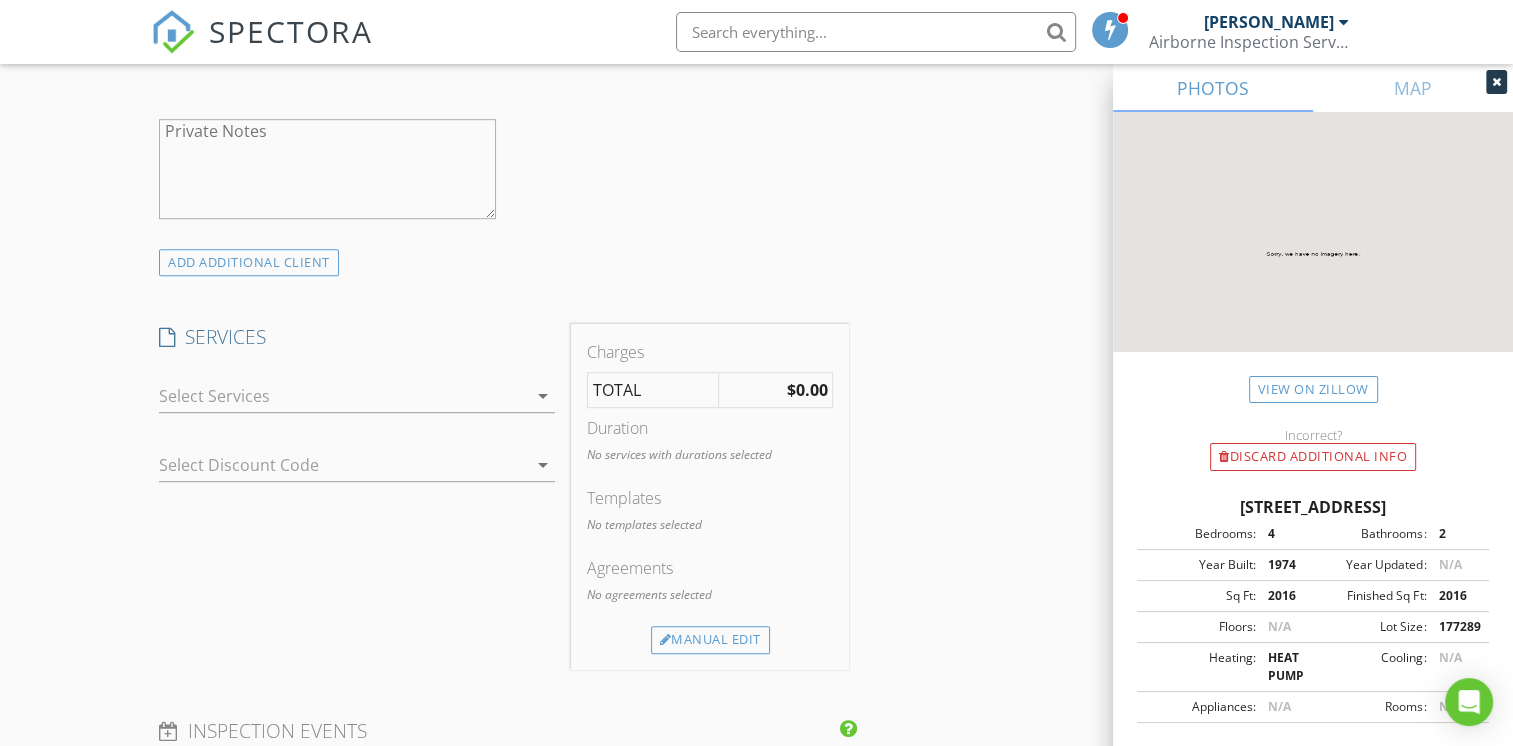 type on "707-499-5565" 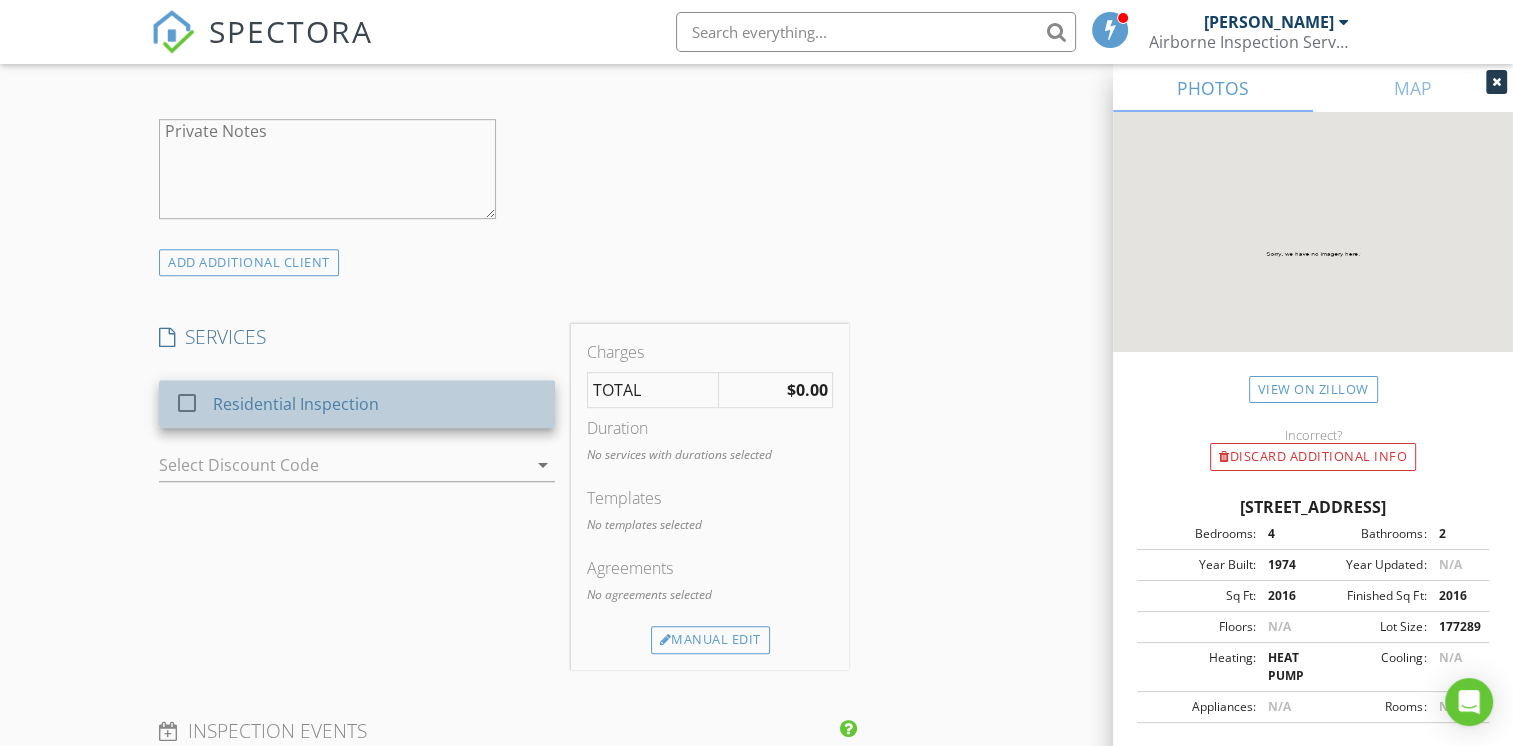 click on "Residential Inspection" at bounding box center [297, 404] 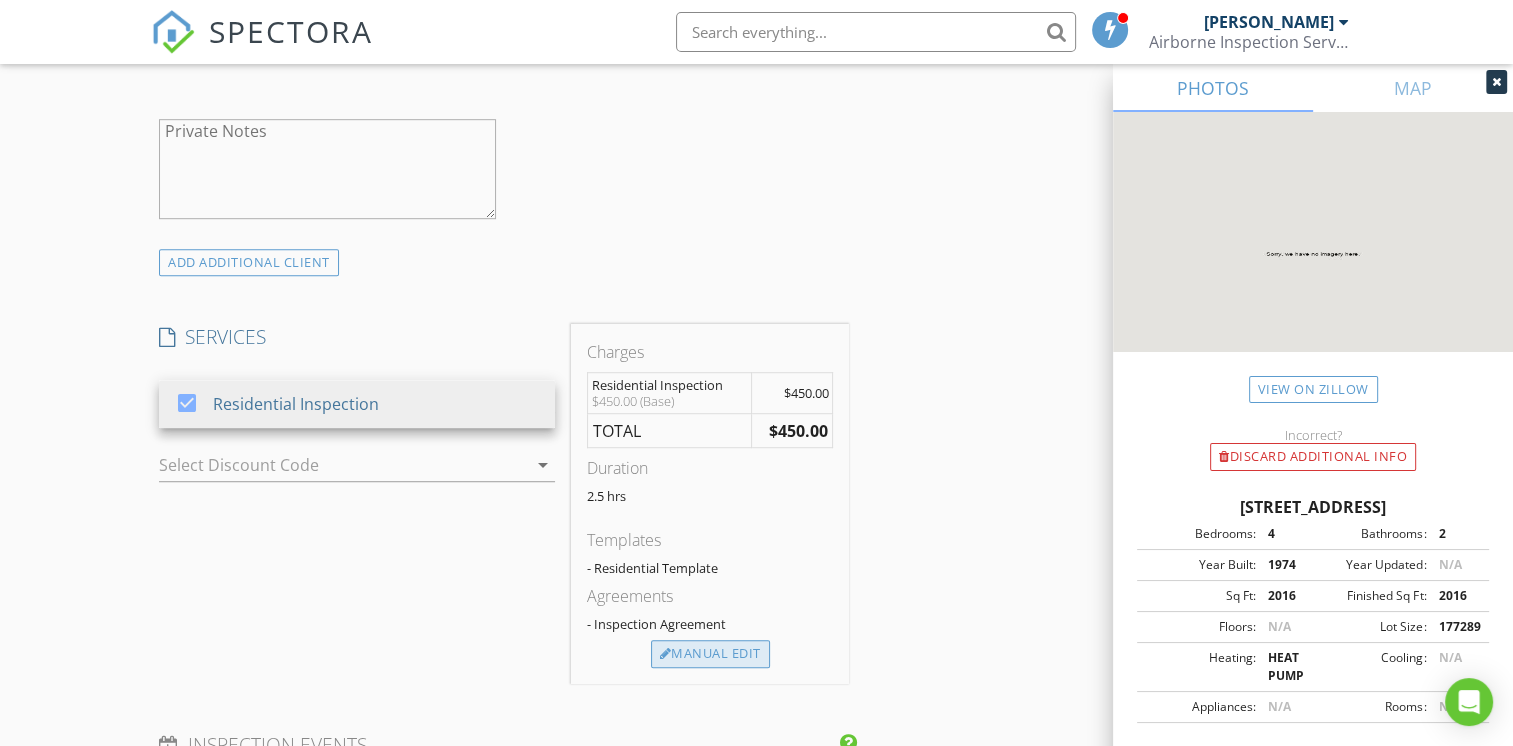 click on "Manual Edit" at bounding box center (710, 654) 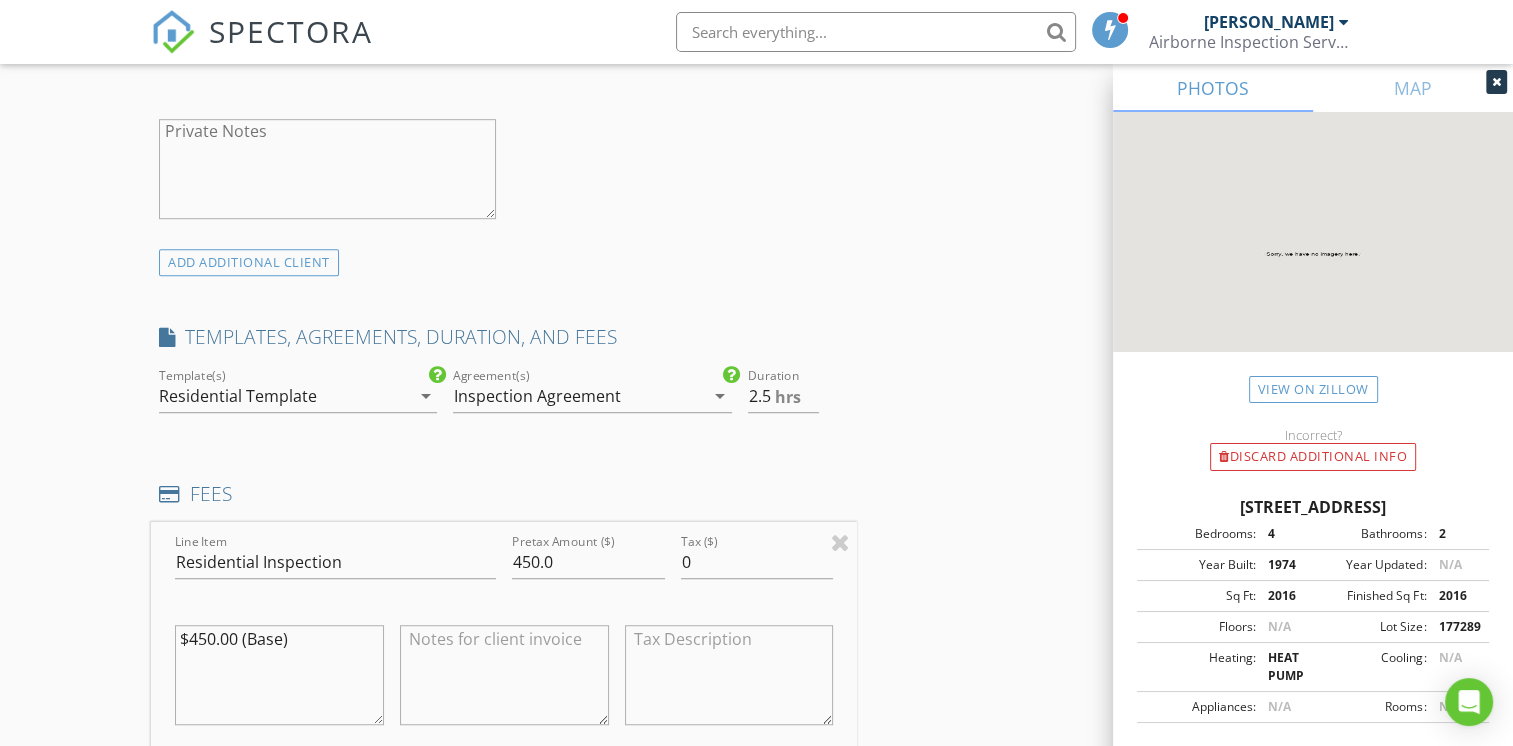 click on "Residential Template" at bounding box center [284, 396] 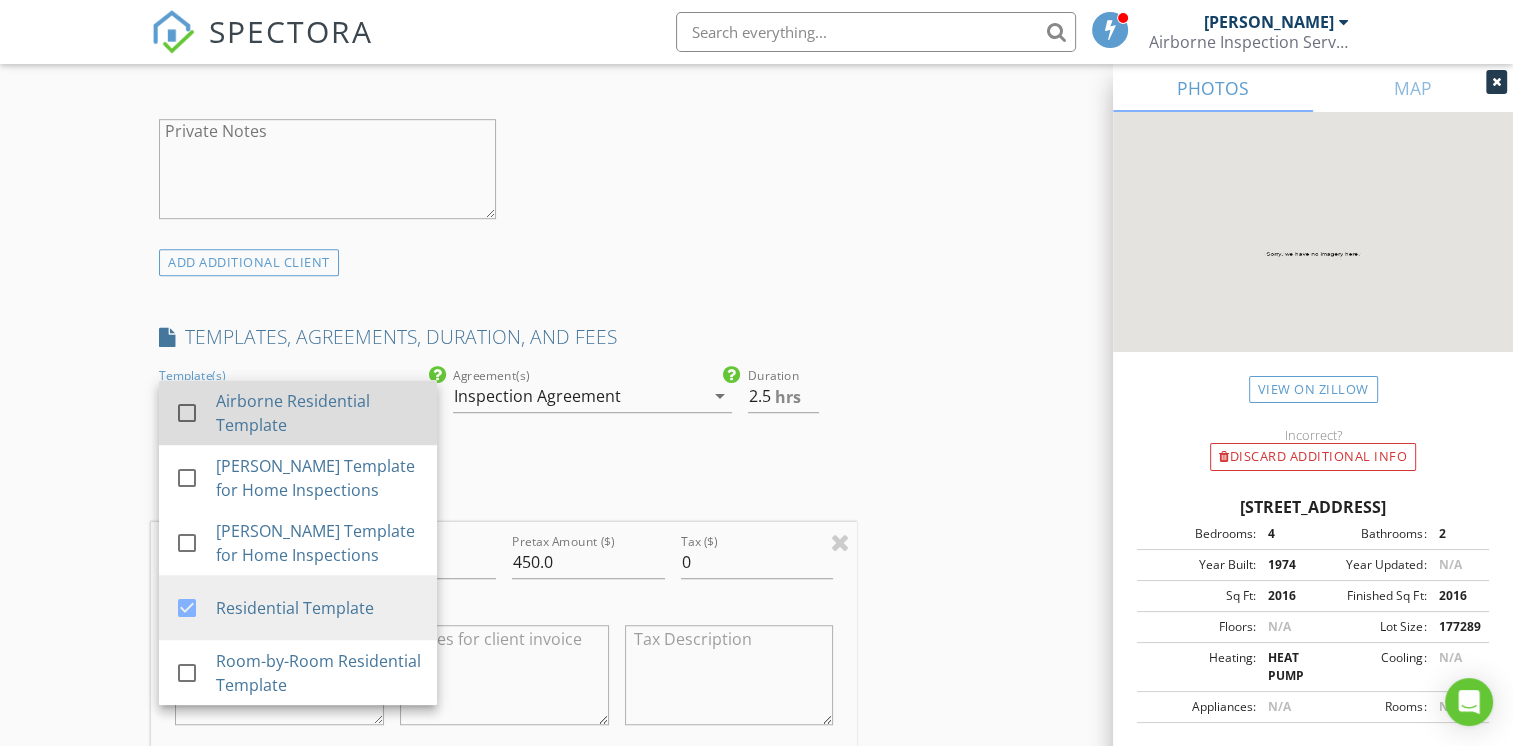 click on "Airborne Residential Template" at bounding box center [318, 413] 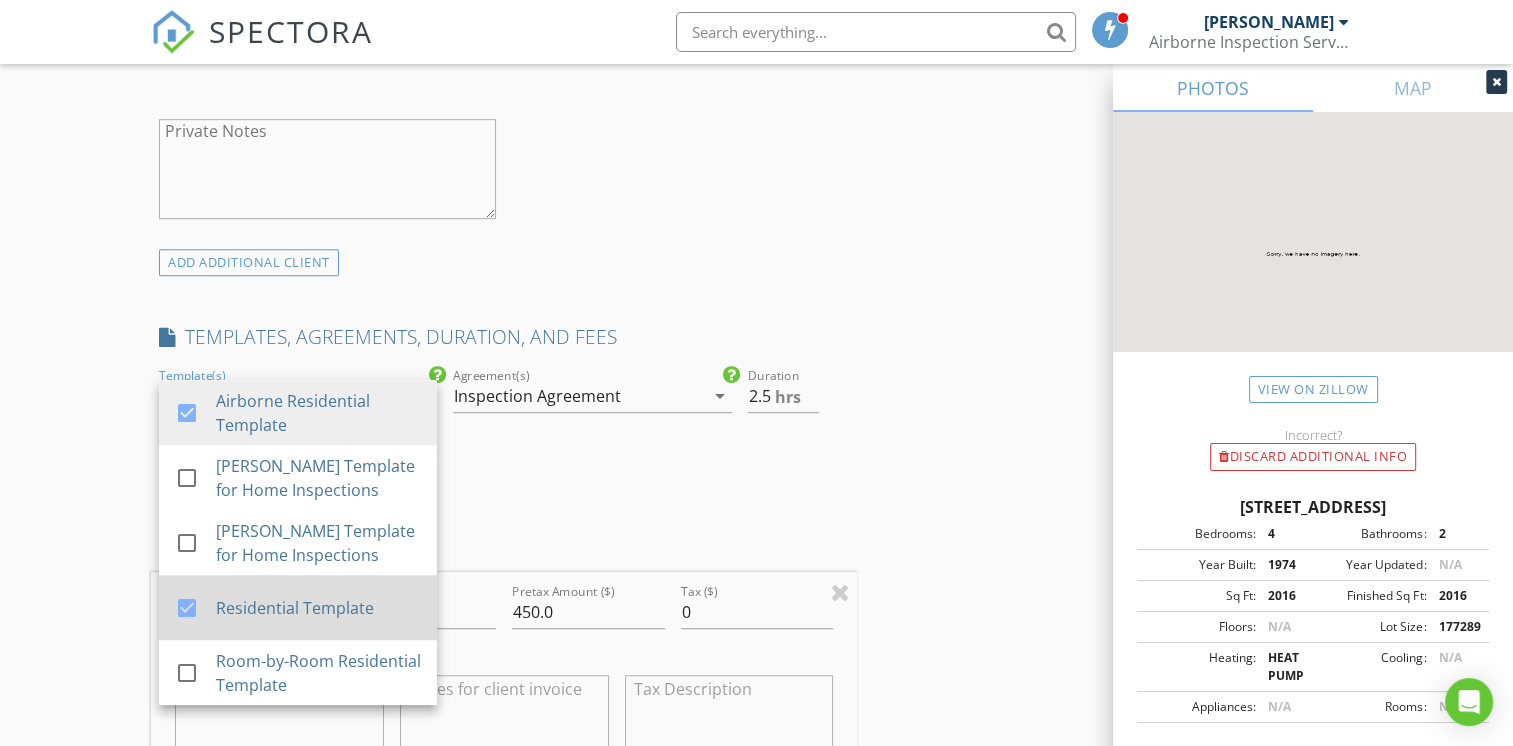 click on "Residential Template" at bounding box center (318, 608) 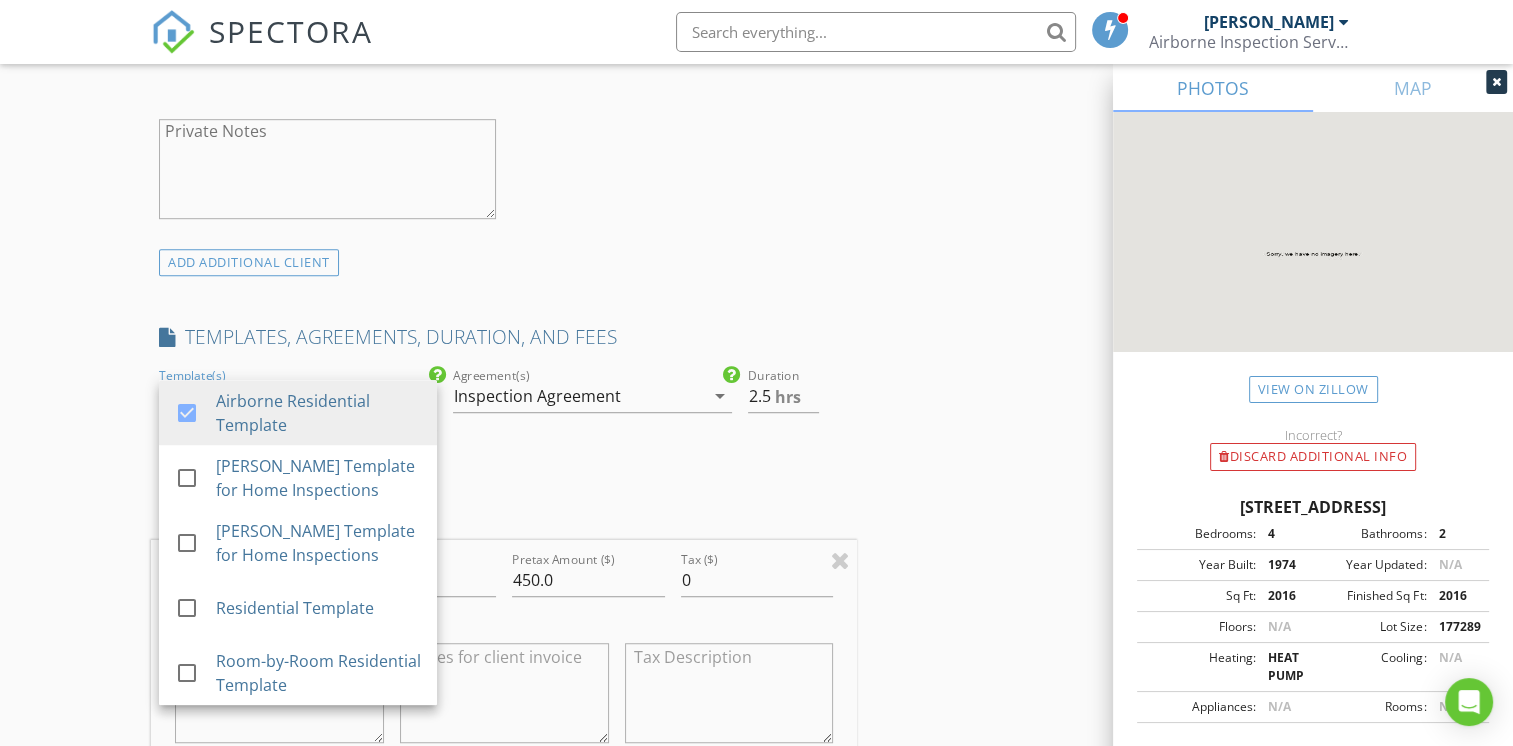 click on "INSPECTOR(S)
check_box   Nathaniel Cook   PRIMARY   Nathaniel Cook arrow_drop_down   check_box_outline_blank Nathaniel Cook specifically requested
Date/Time
07/12/2025 1:00 PM
Location
Address Search       Address 399 Mowetza Dr   Unit   City Ashland   State OR   Zip 97520   County Jackson     Square Feet 2016   Year Built 1974   Foundation arrow_drop_down
client
check_box Enable Client CC email for this inspection   Client Search     check_box_outline_blank Client is a Company/Organization     First Name Danny & Amanda   Last Name Ogden   Email schreiber.amanda@gmail.com   CC Email dannyo.cuttingedge@gmail.com   Phone 707-499-5565           Notes   Private Notes
ADD ADDITIONAL client
SERVICES
check_box   Residential Inspection   Residential Inspection arrow_drop_down        Charges" at bounding box center (504, 640) 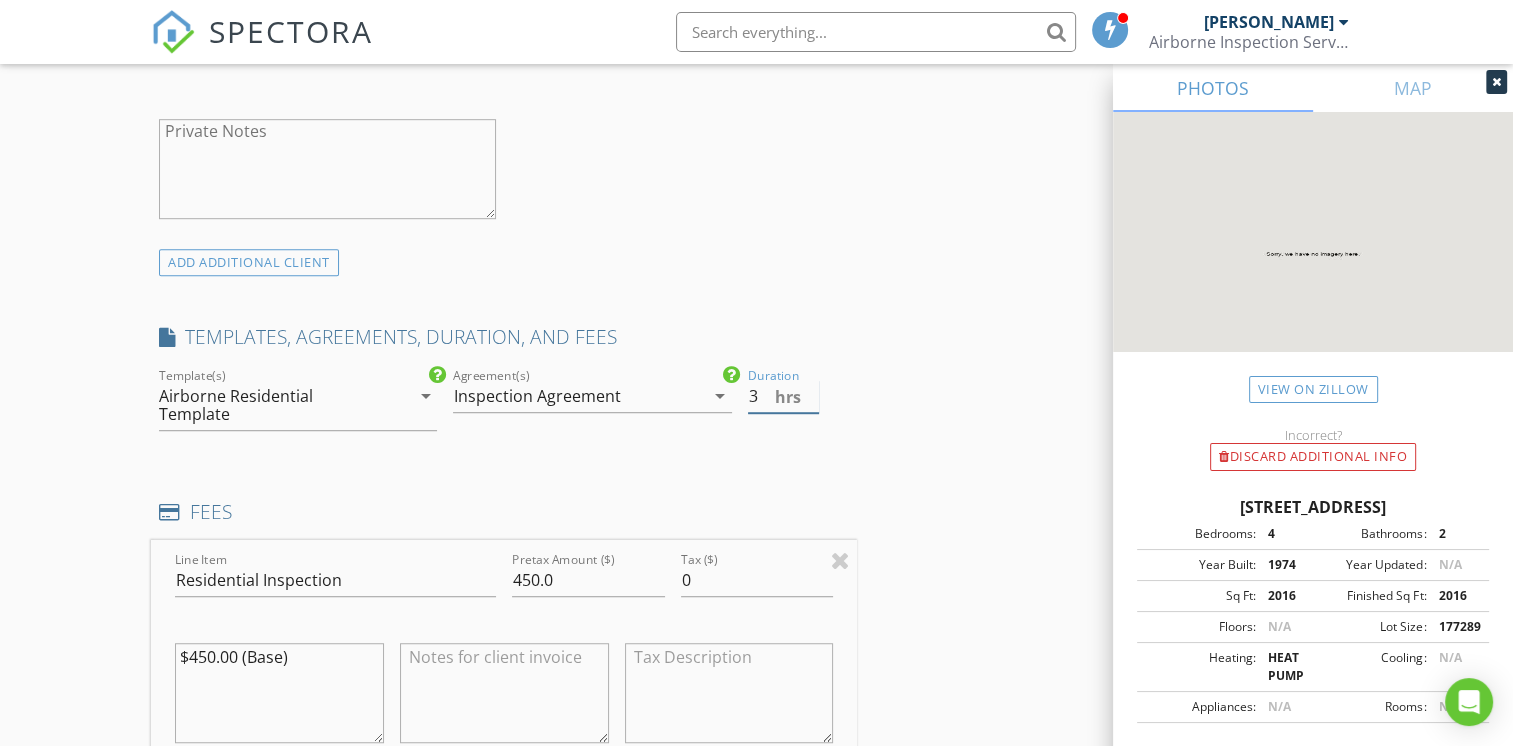 type on "3" 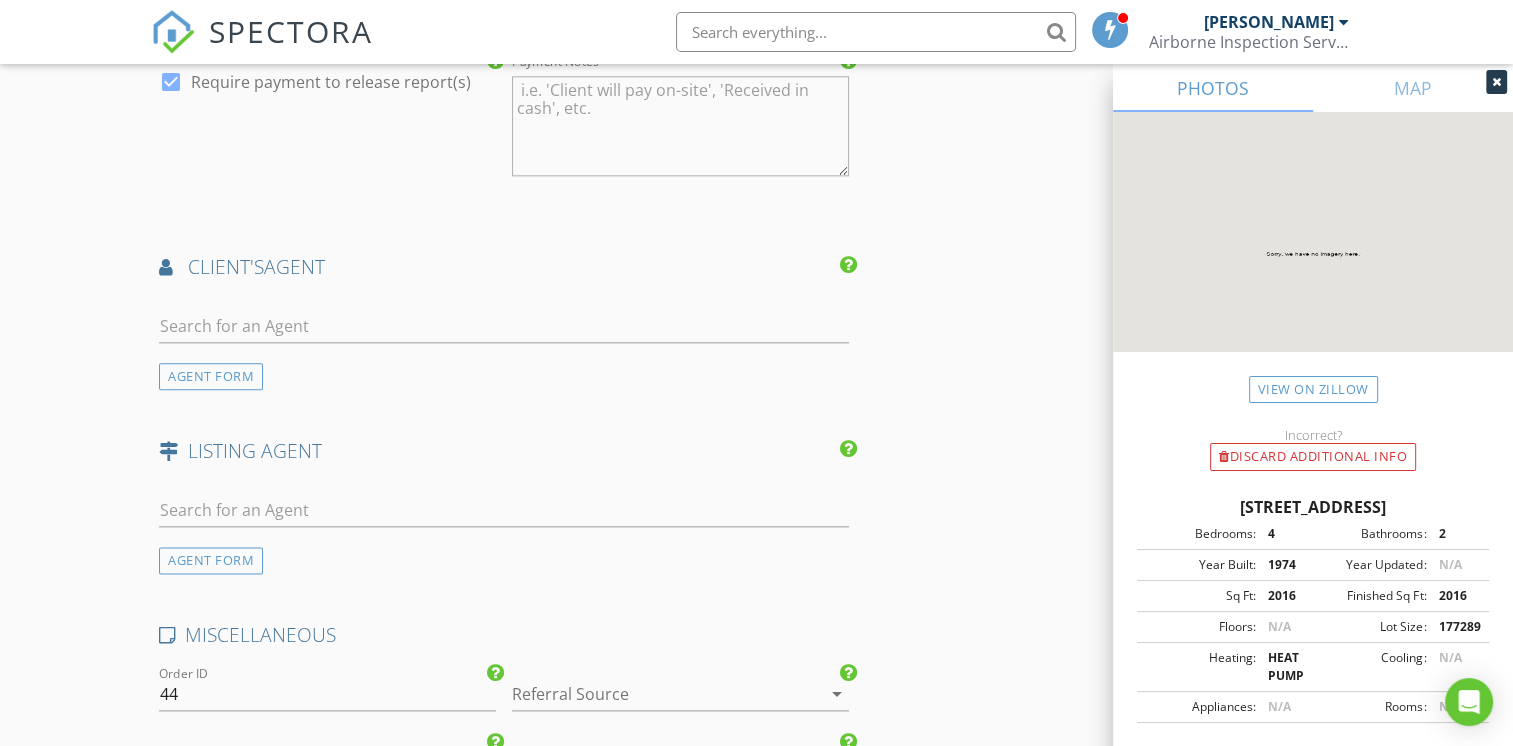 scroll, scrollTop: 2300, scrollLeft: 0, axis: vertical 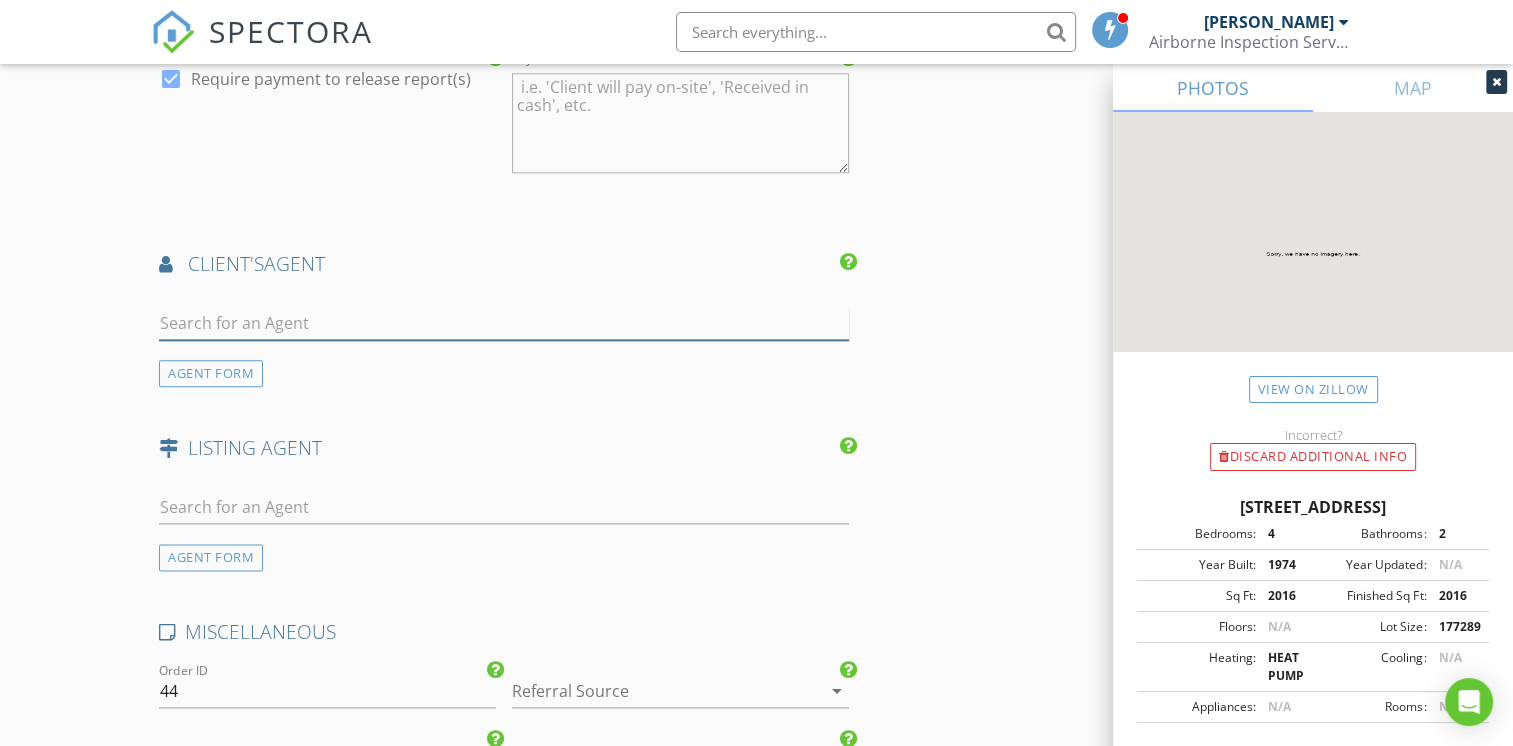 click at bounding box center (504, 323) 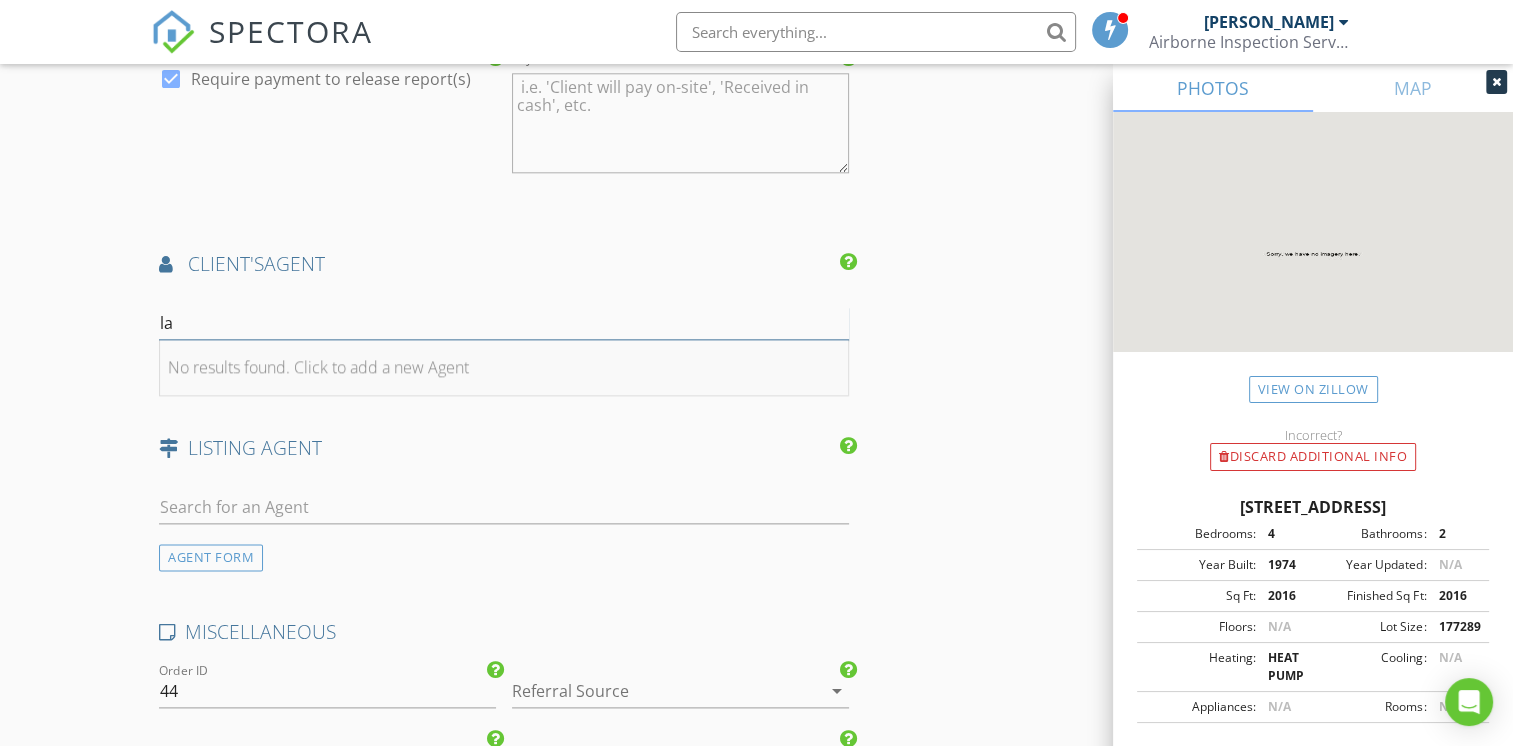 type on "l" 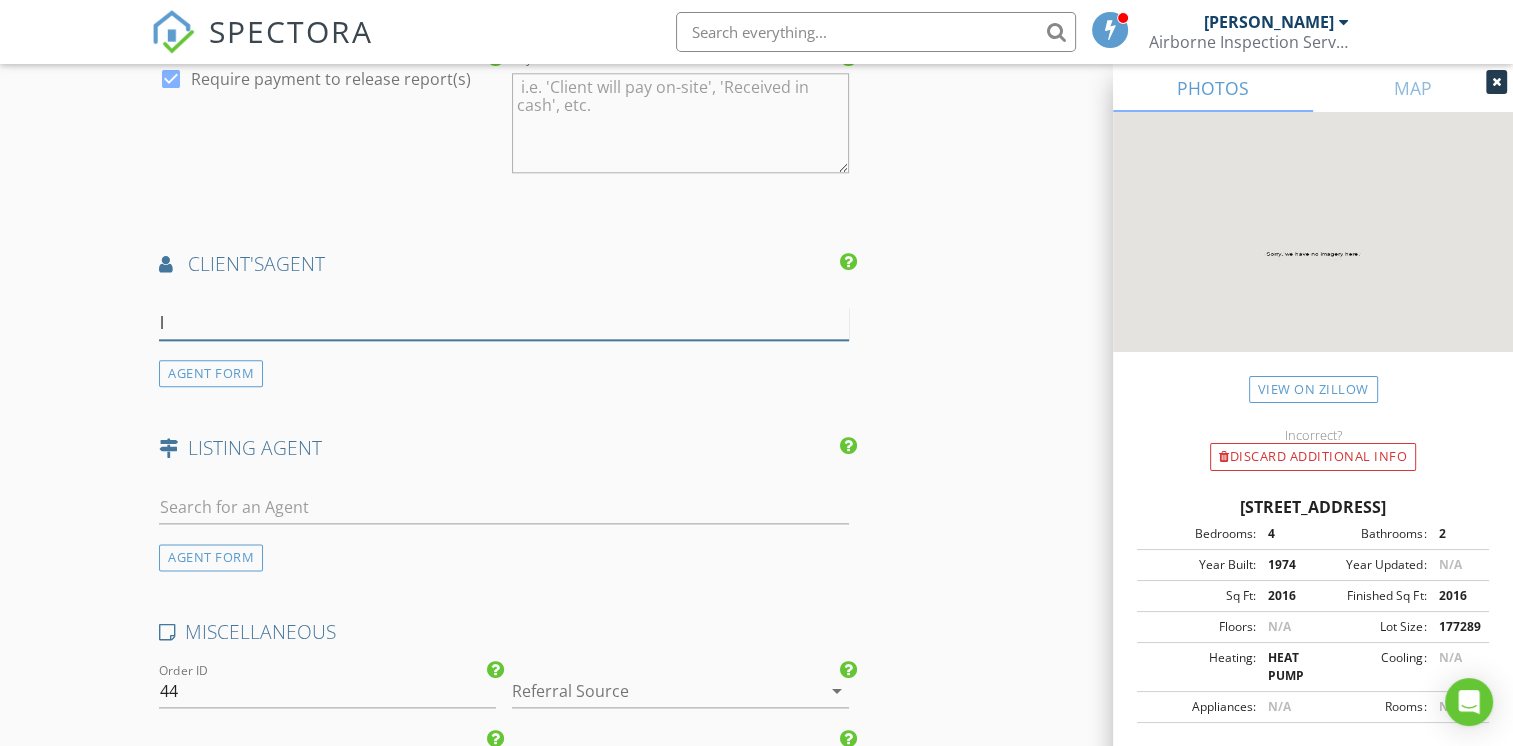 type 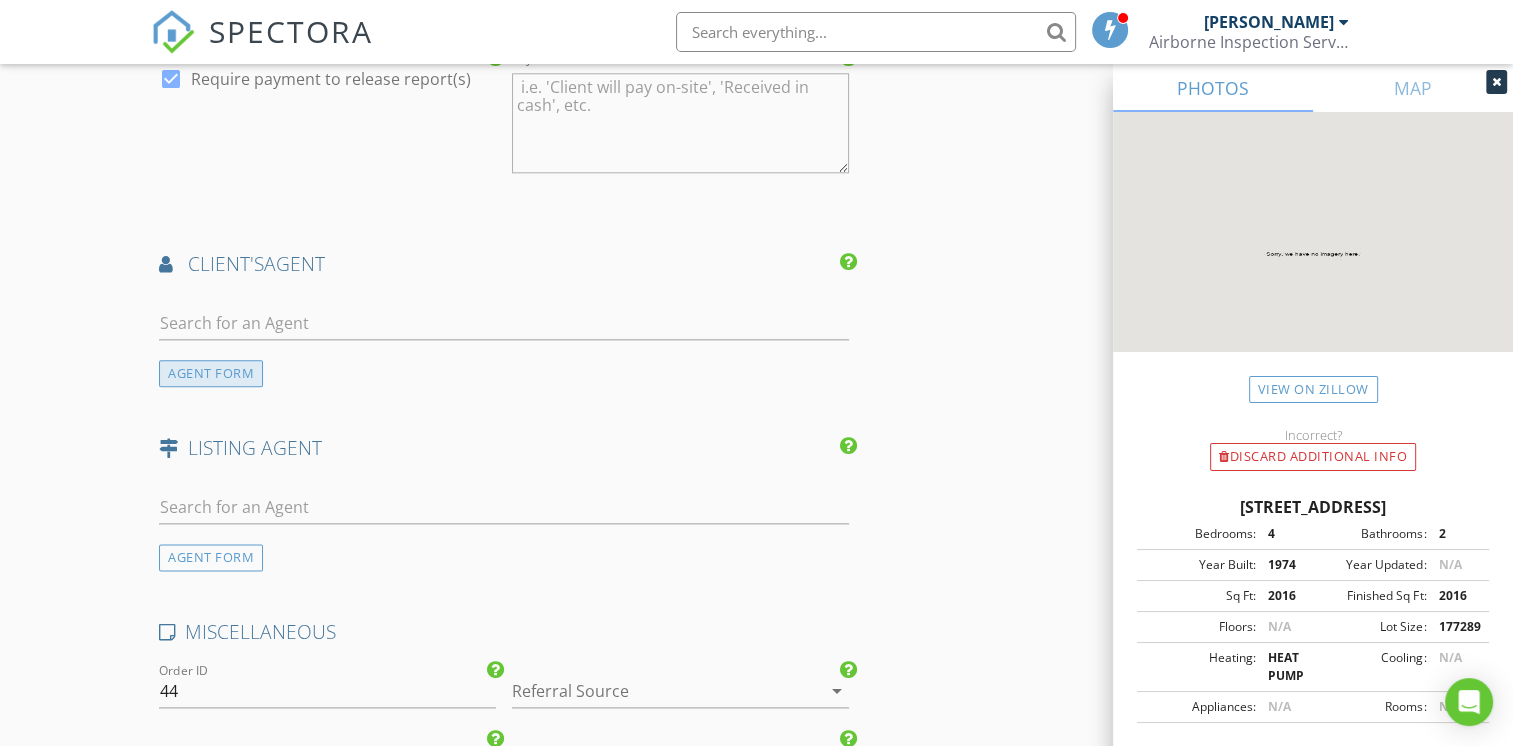 click on "AGENT FORM" at bounding box center (211, 373) 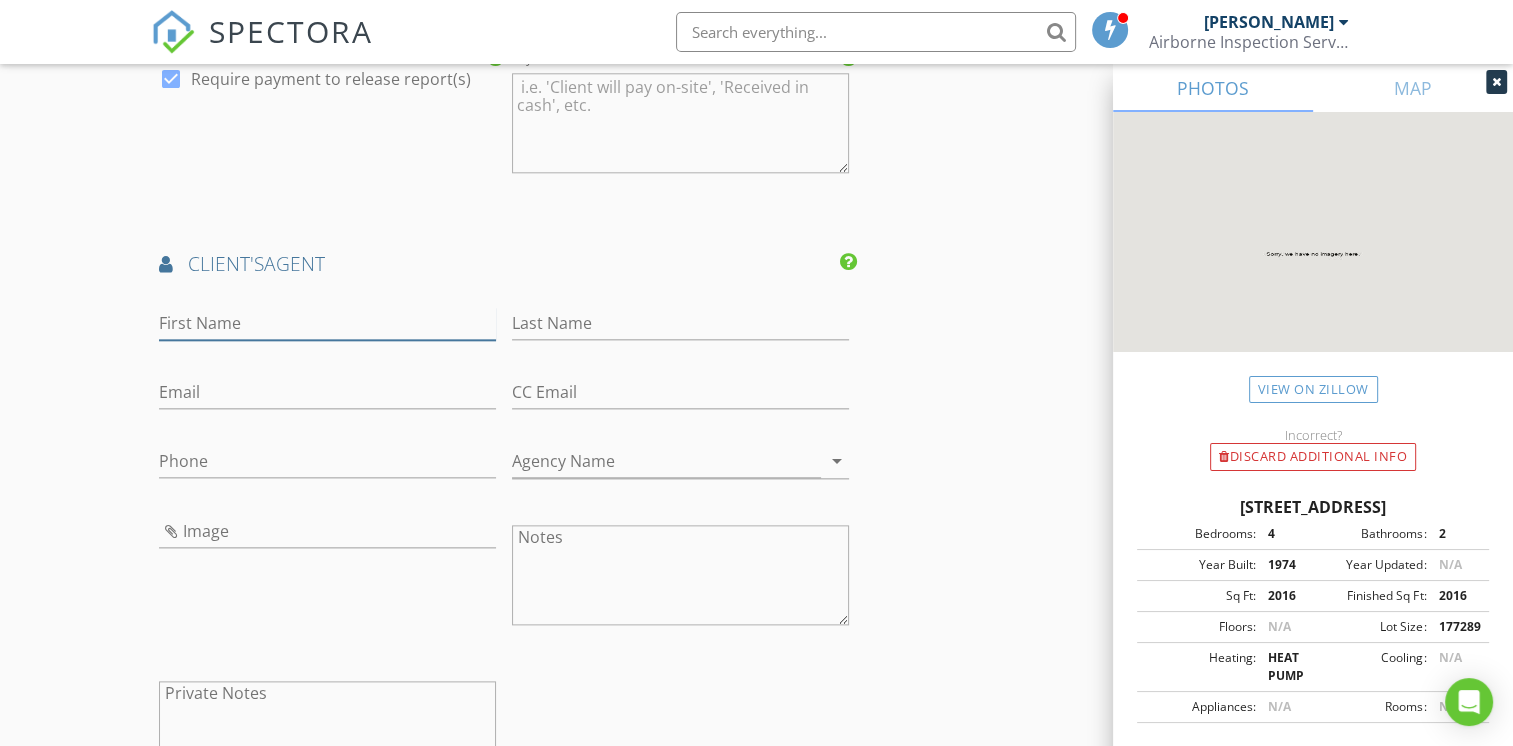 click on "First Name" at bounding box center [327, 323] 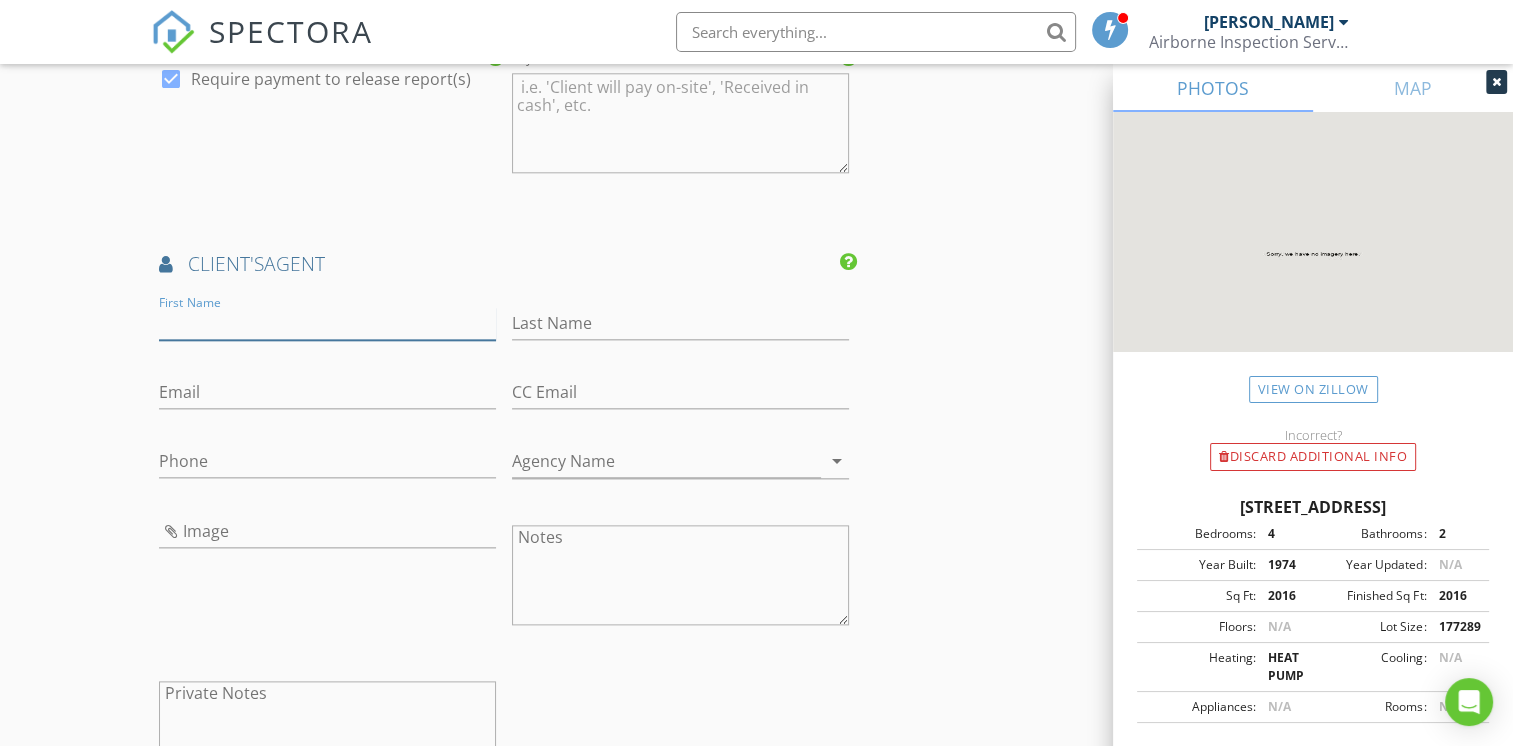 type on "Lana" 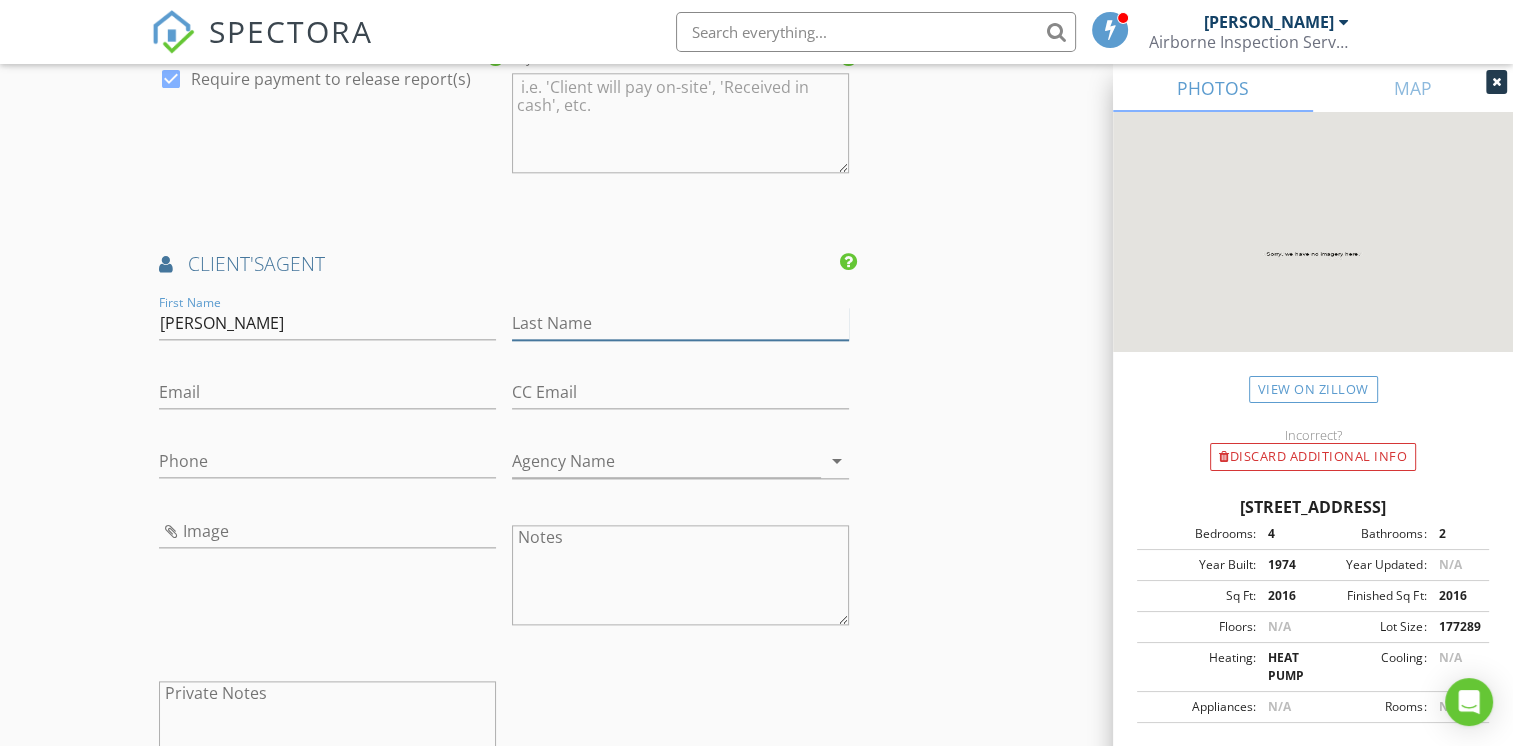 type on "Grosenbach" 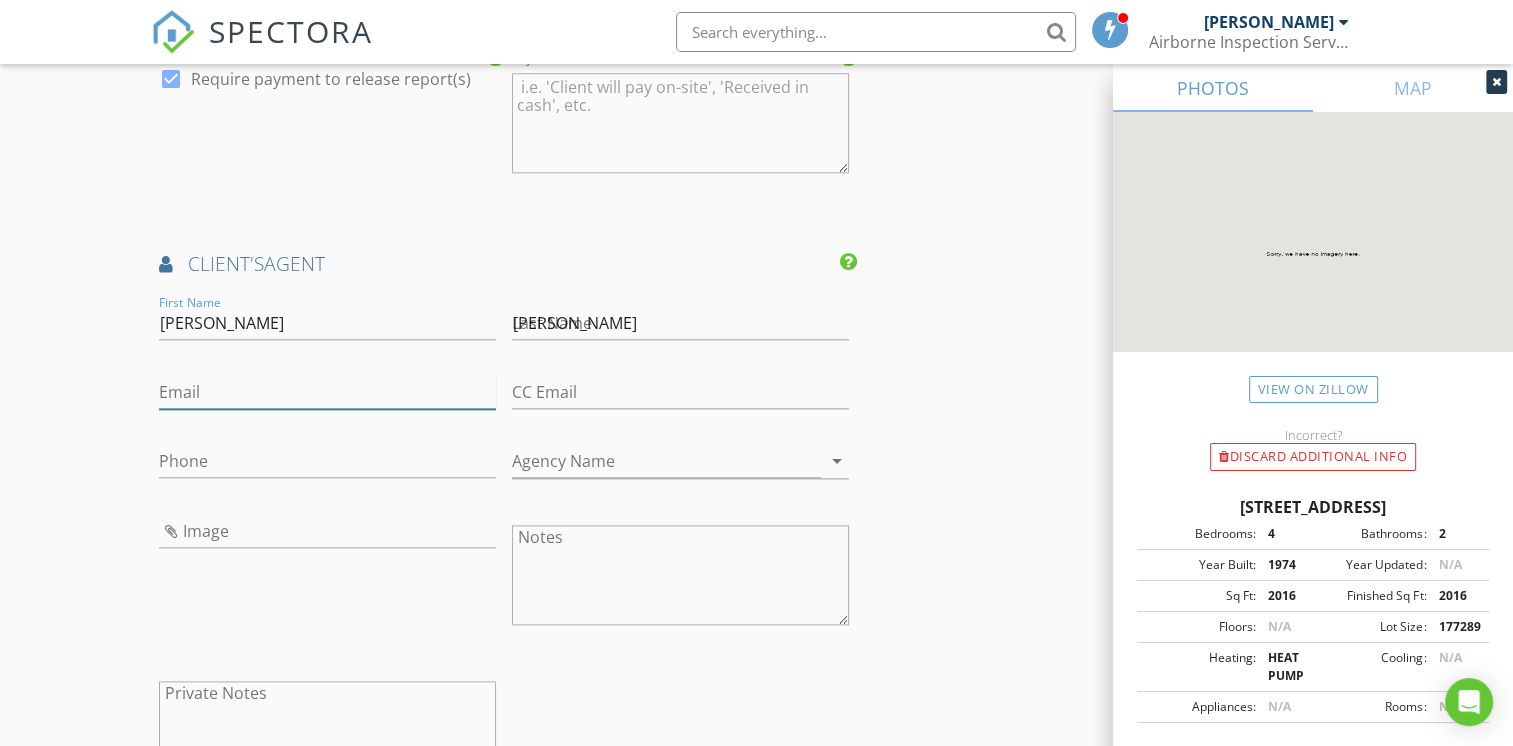 type on "[EMAIL_ADDRESS][DOMAIN_NAME]" 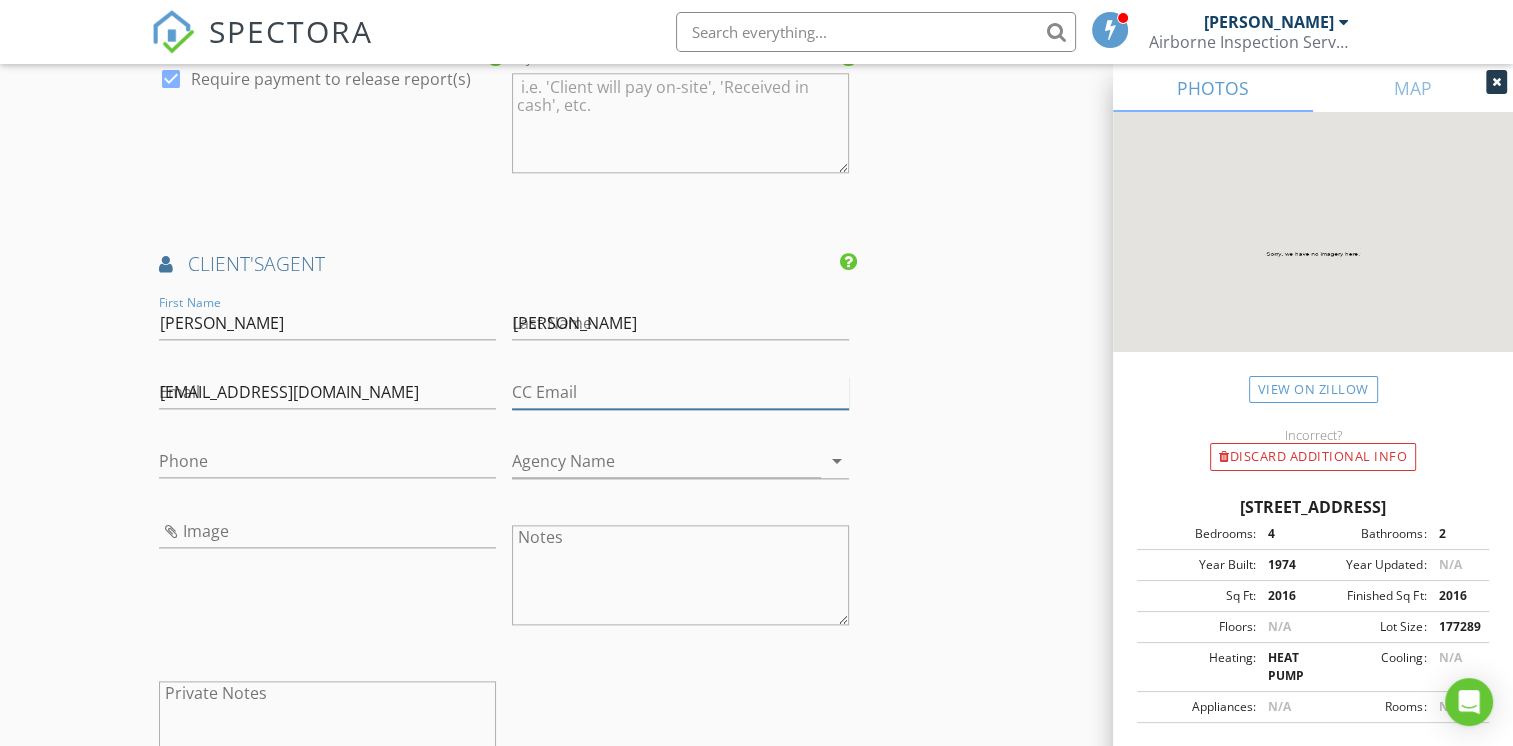 type on "[EMAIL_ADDRESS][DOMAIN_NAME]" 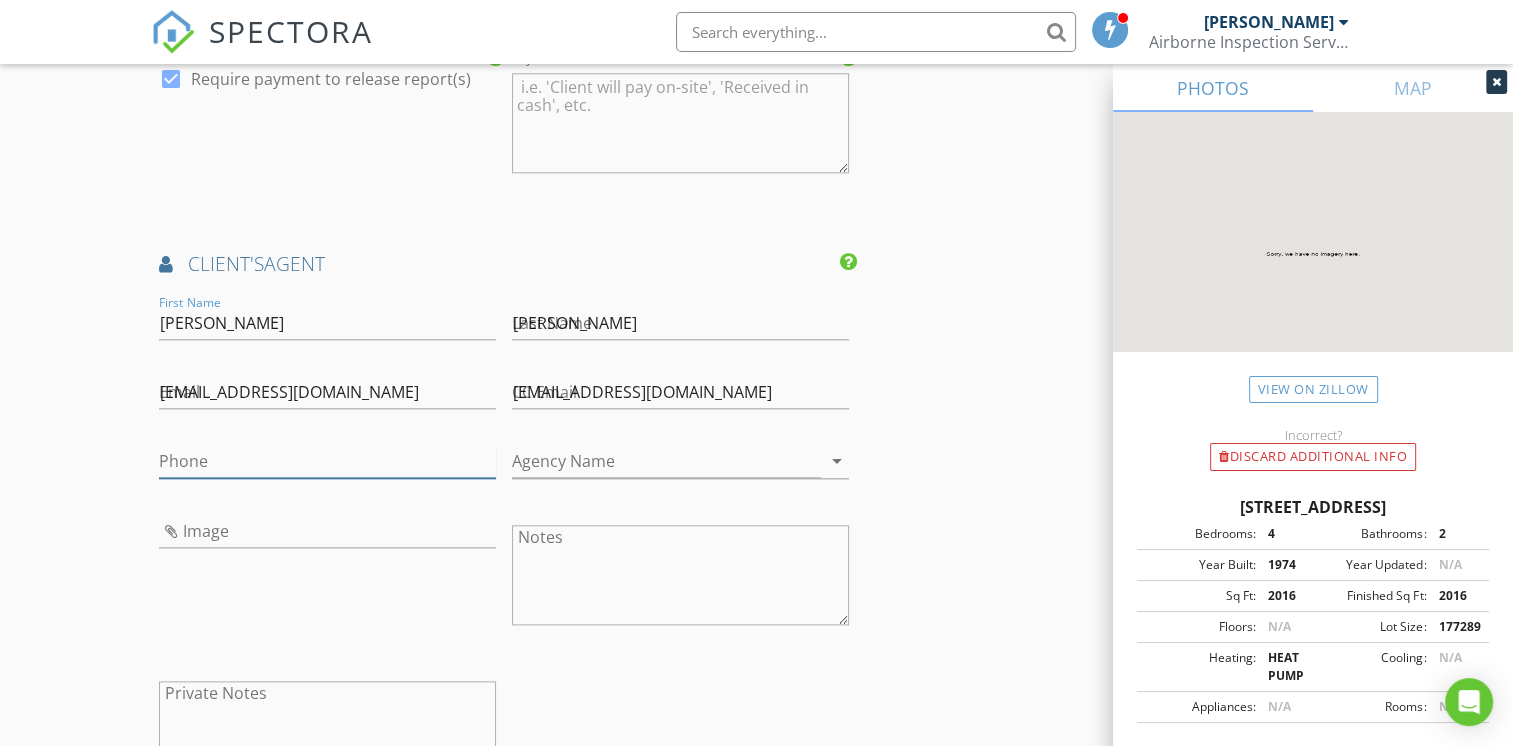 type on "541-840-3960" 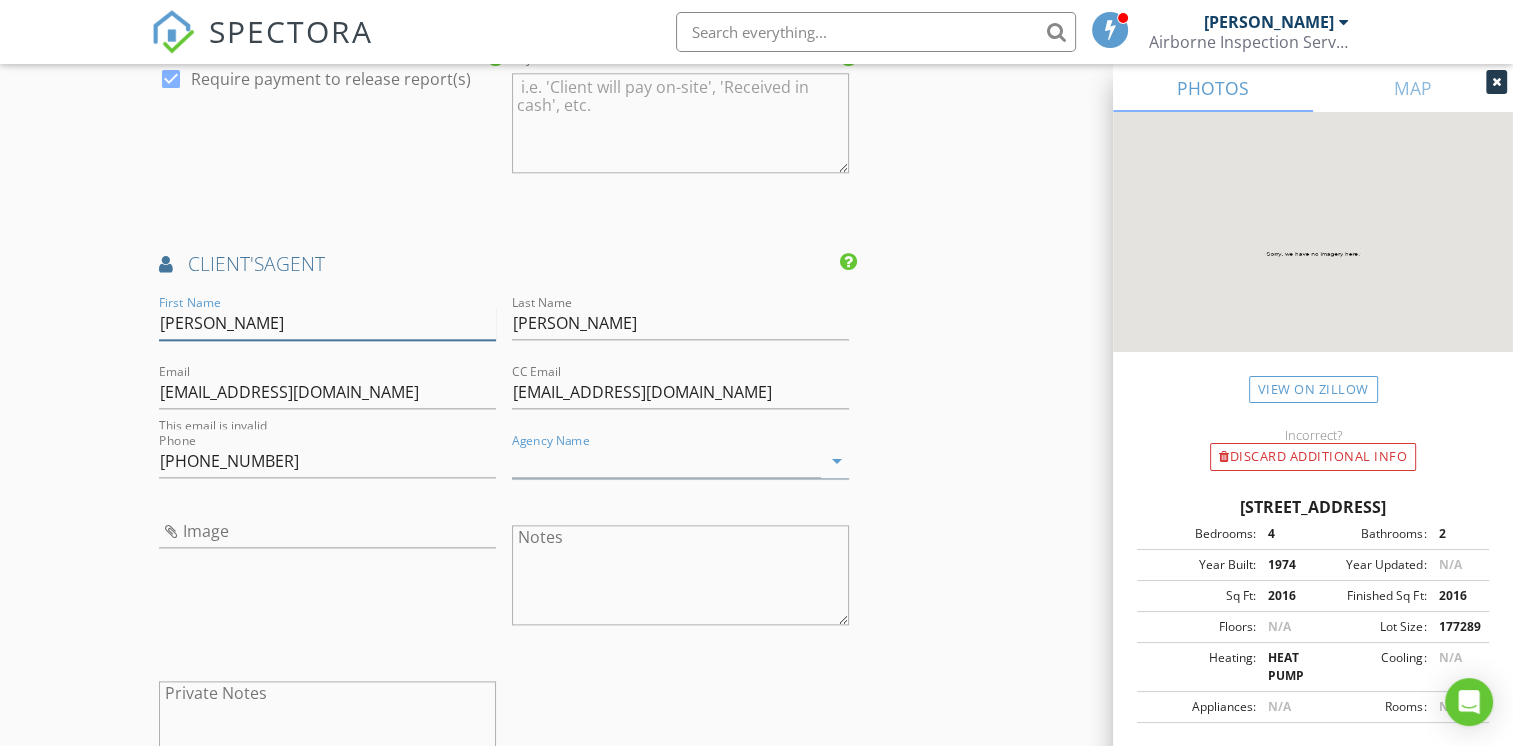 scroll, scrollTop: 2246, scrollLeft: 0, axis: vertical 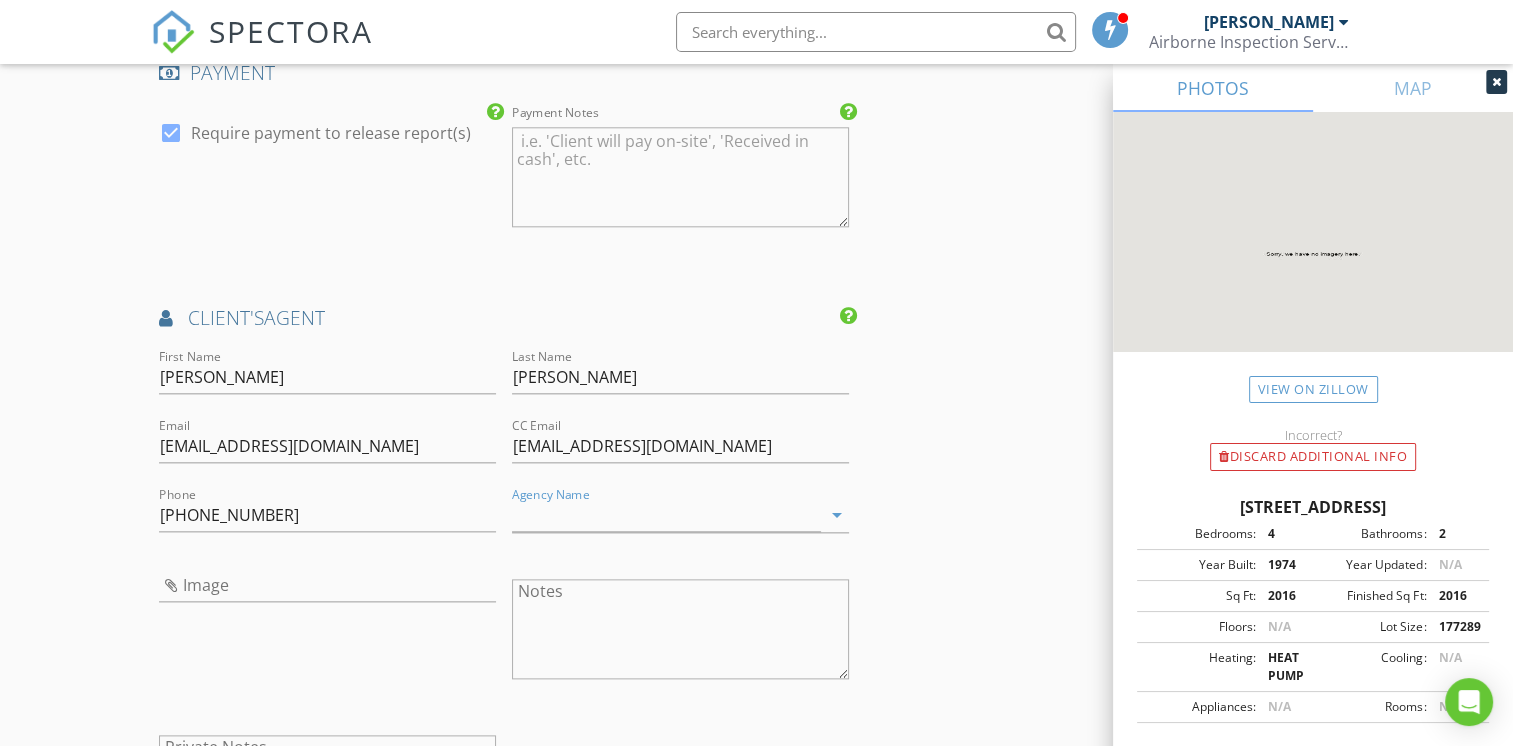 type 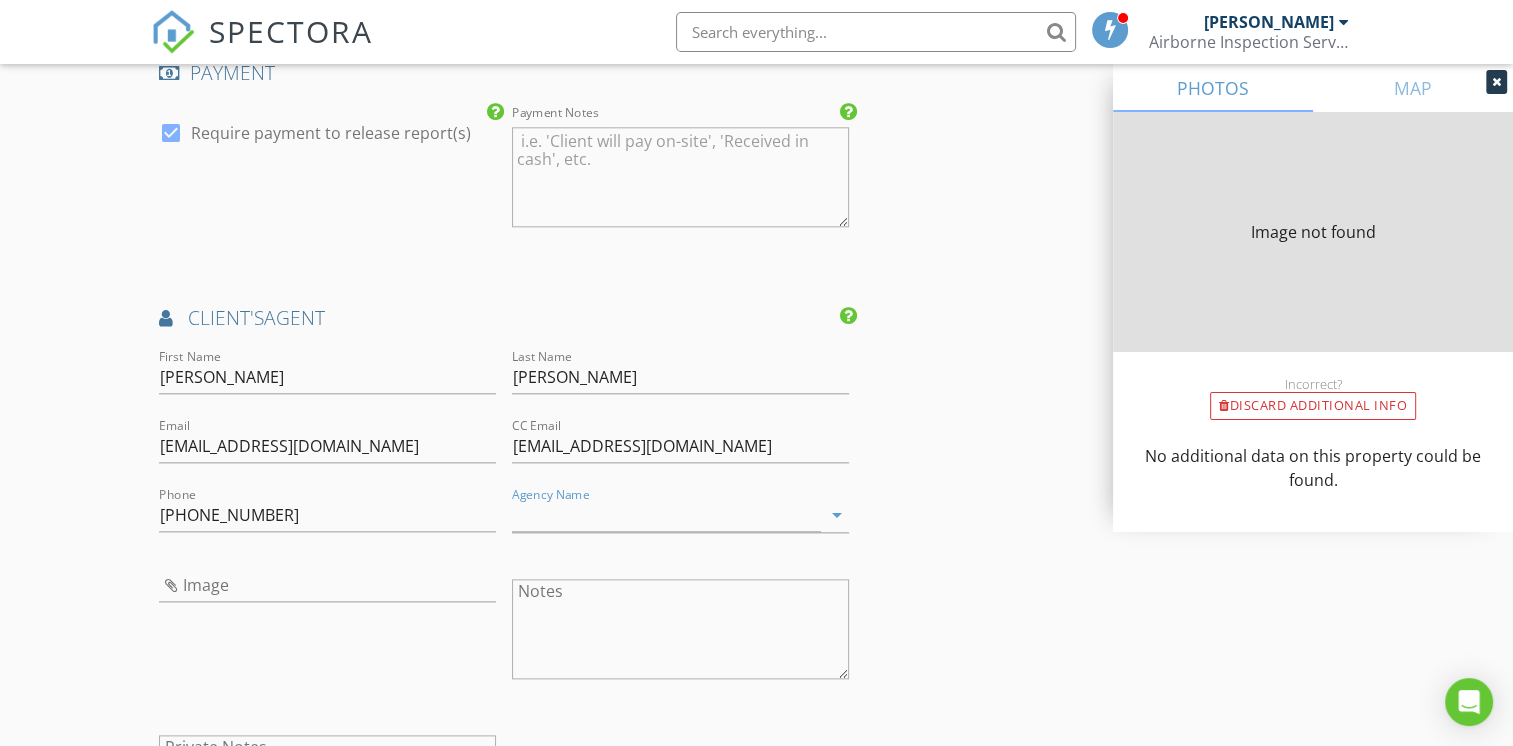 type on "2016" 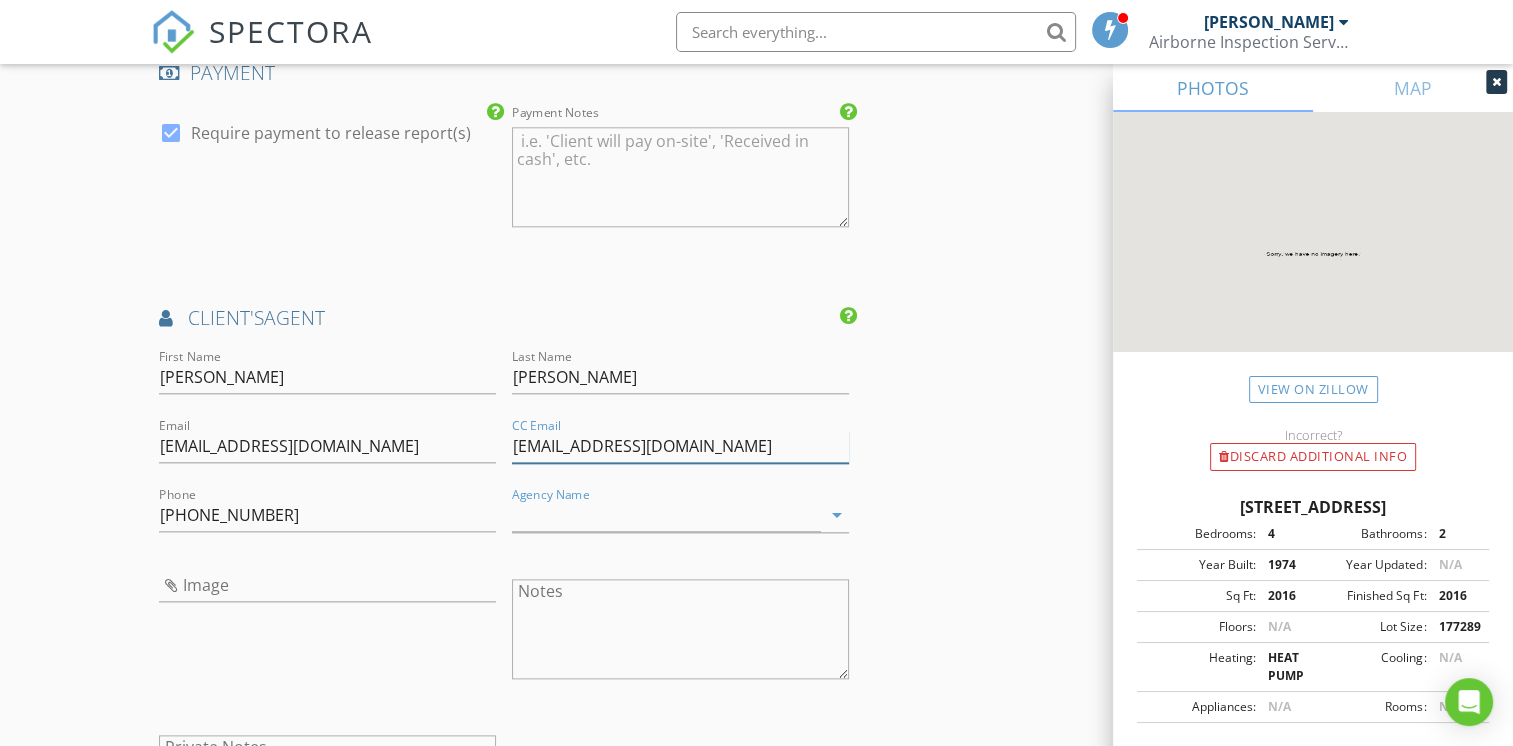 click on "[EMAIL_ADDRESS][DOMAIN_NAME]" at bounding box center (680, 446) 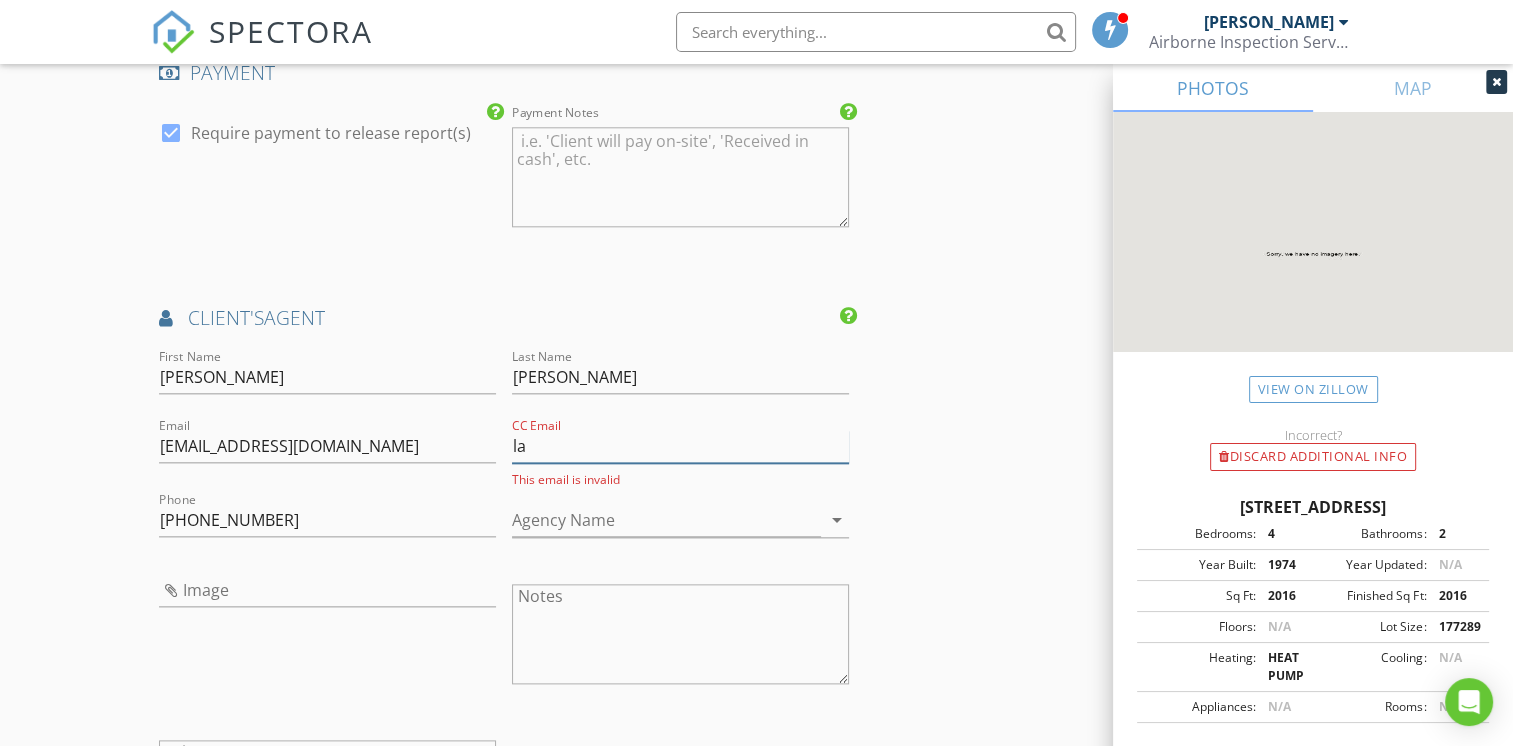 type on "l" 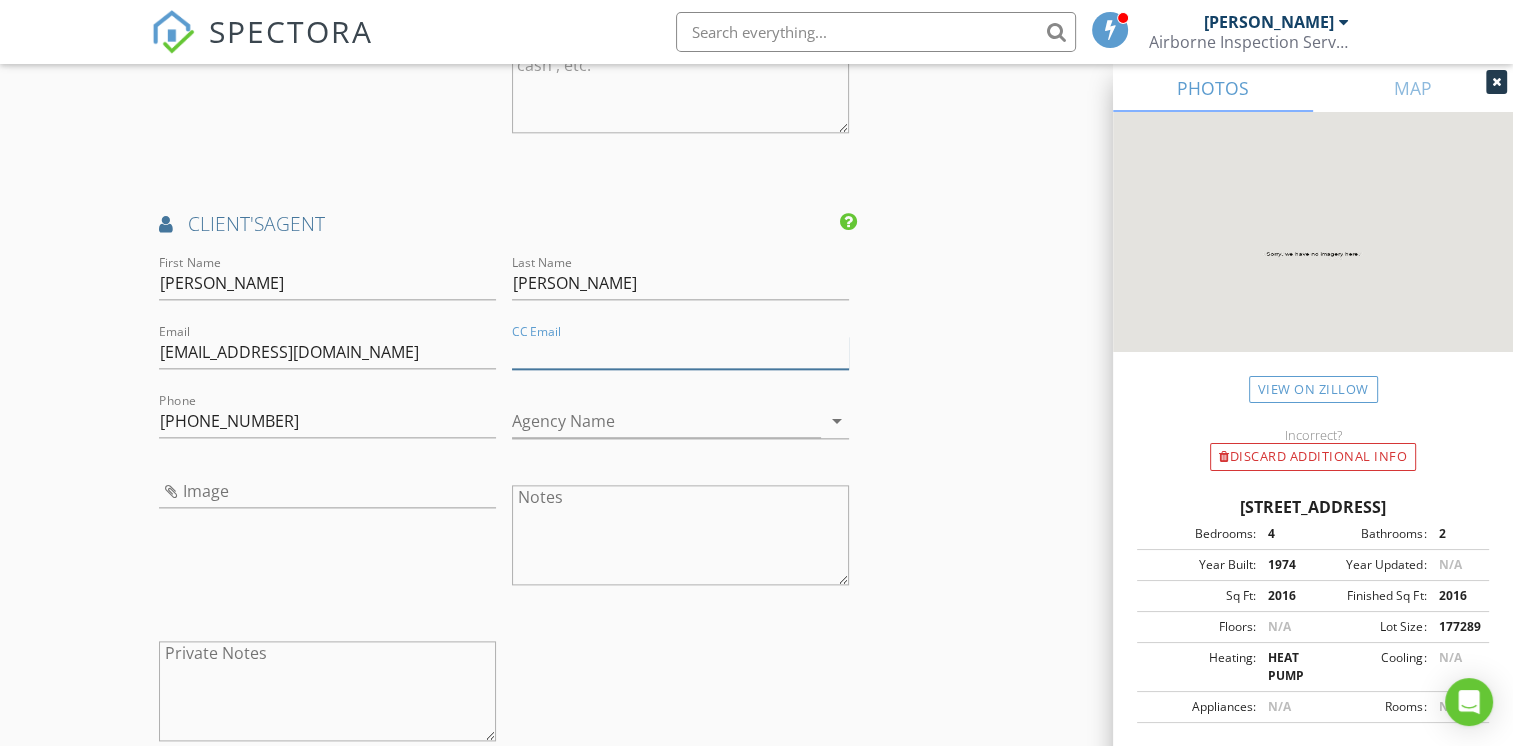 scroll, scrollTop: 2346, scrollLeft: 0, axis: vertical 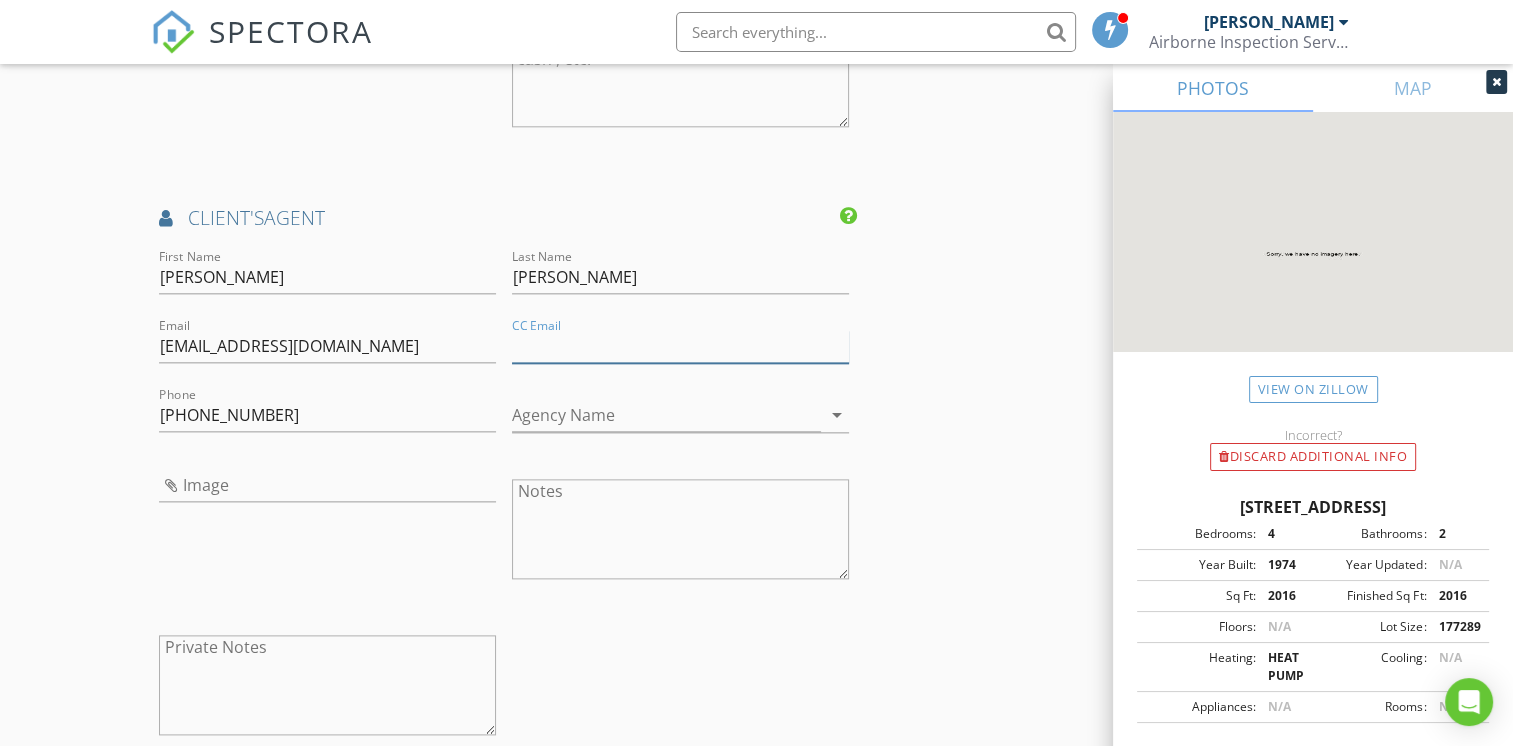 type 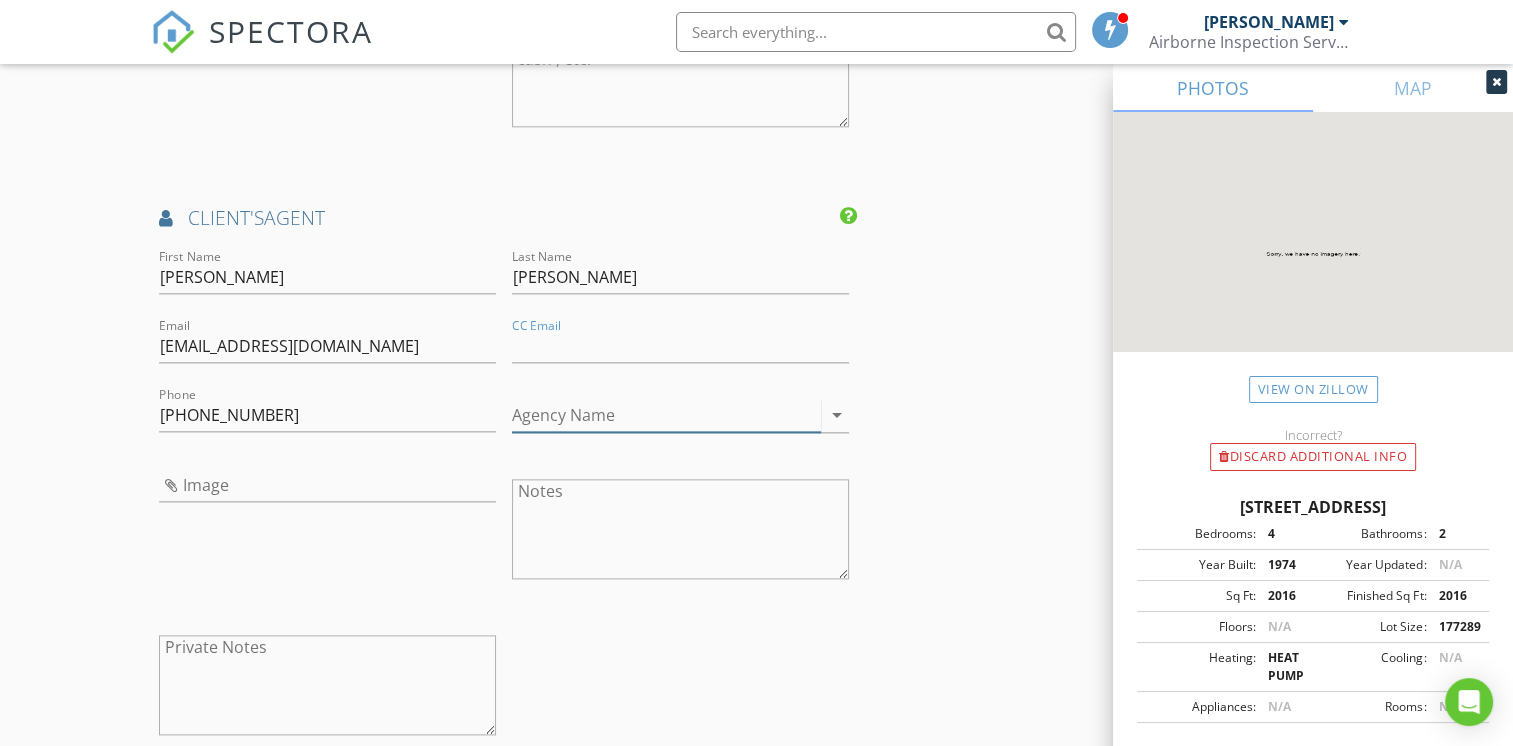 click on "arrow_drop_down" at bounding box center (835, 415) 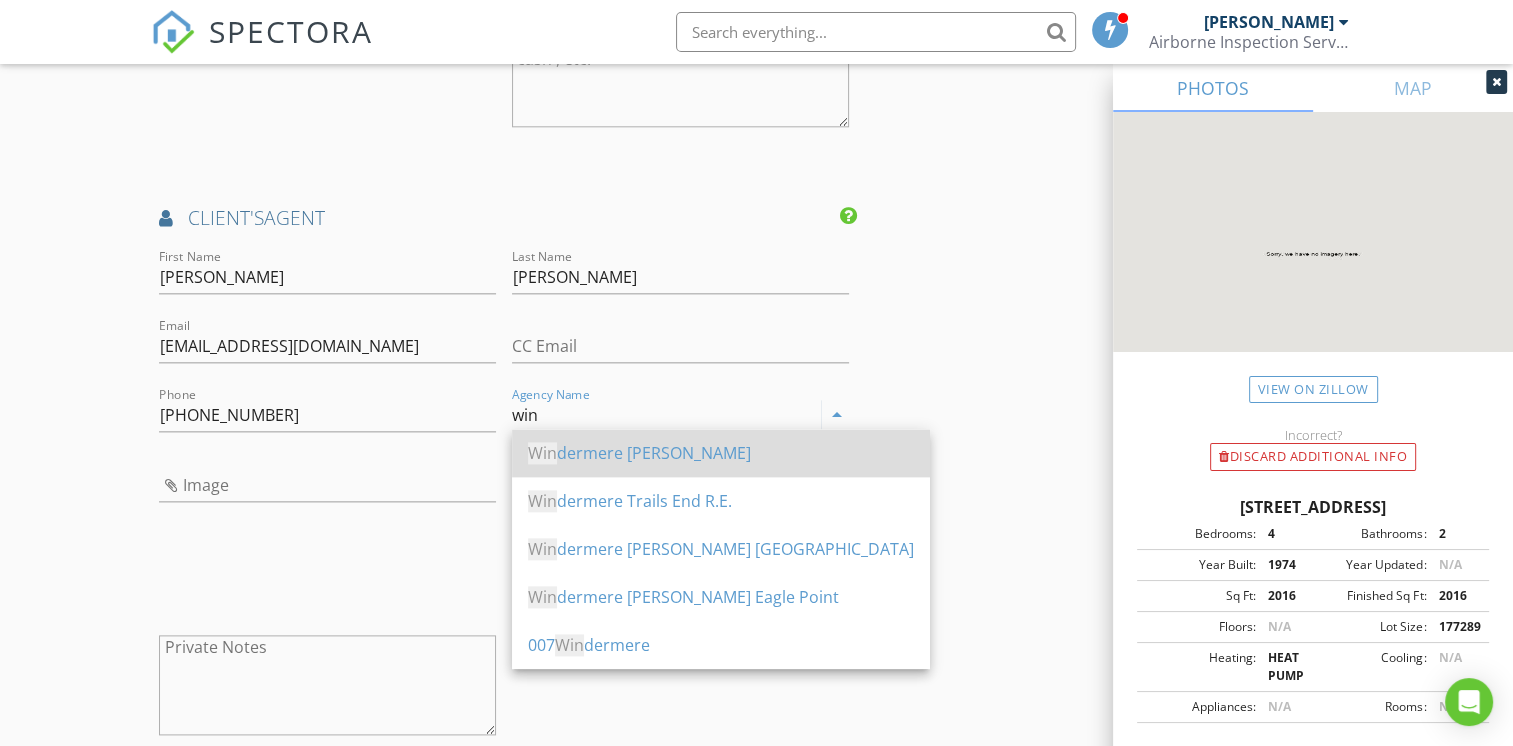 click on "Win dermere VanVleet" at bounding box center (721, 453) 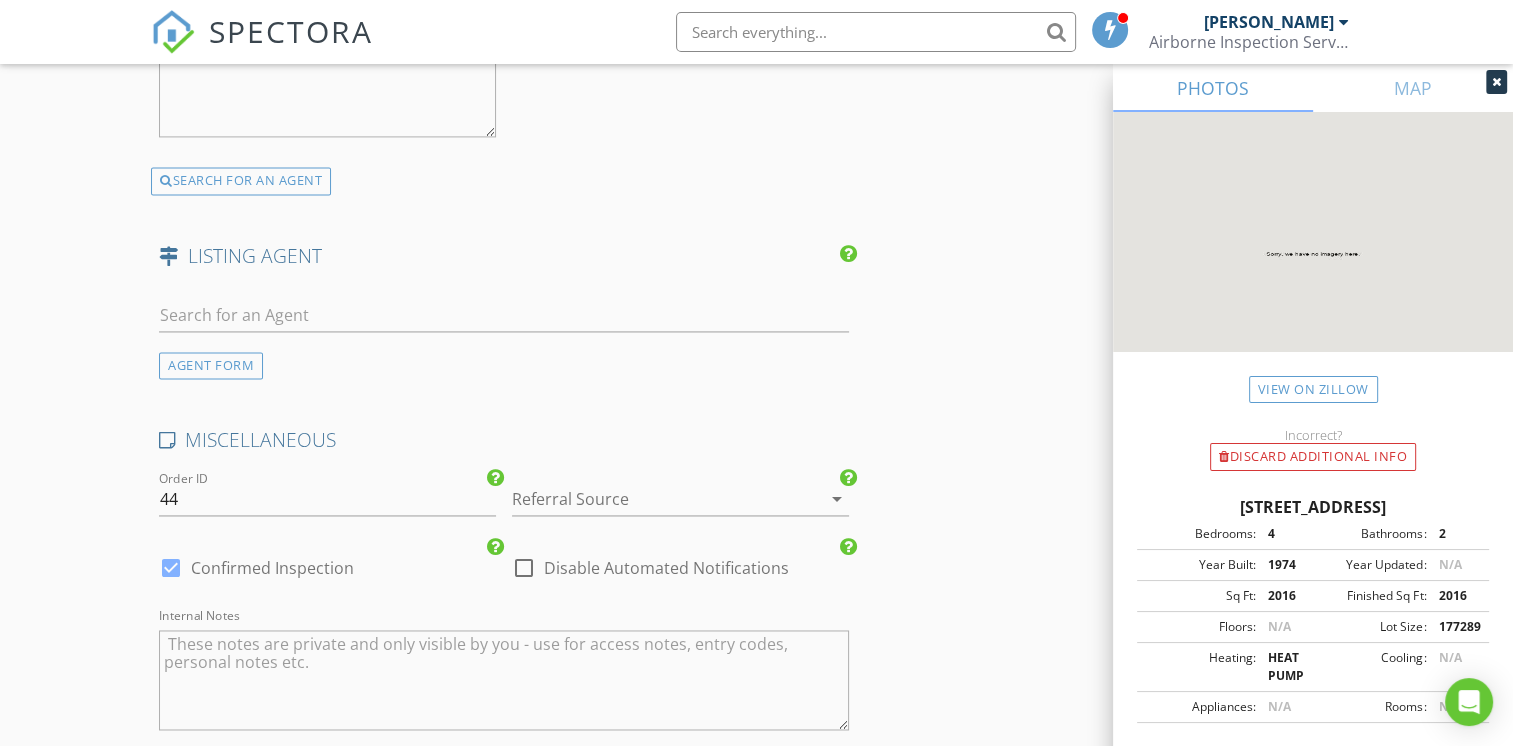 scroll, scrollTop: 2946, scrollLeft: 0, axis: vertical 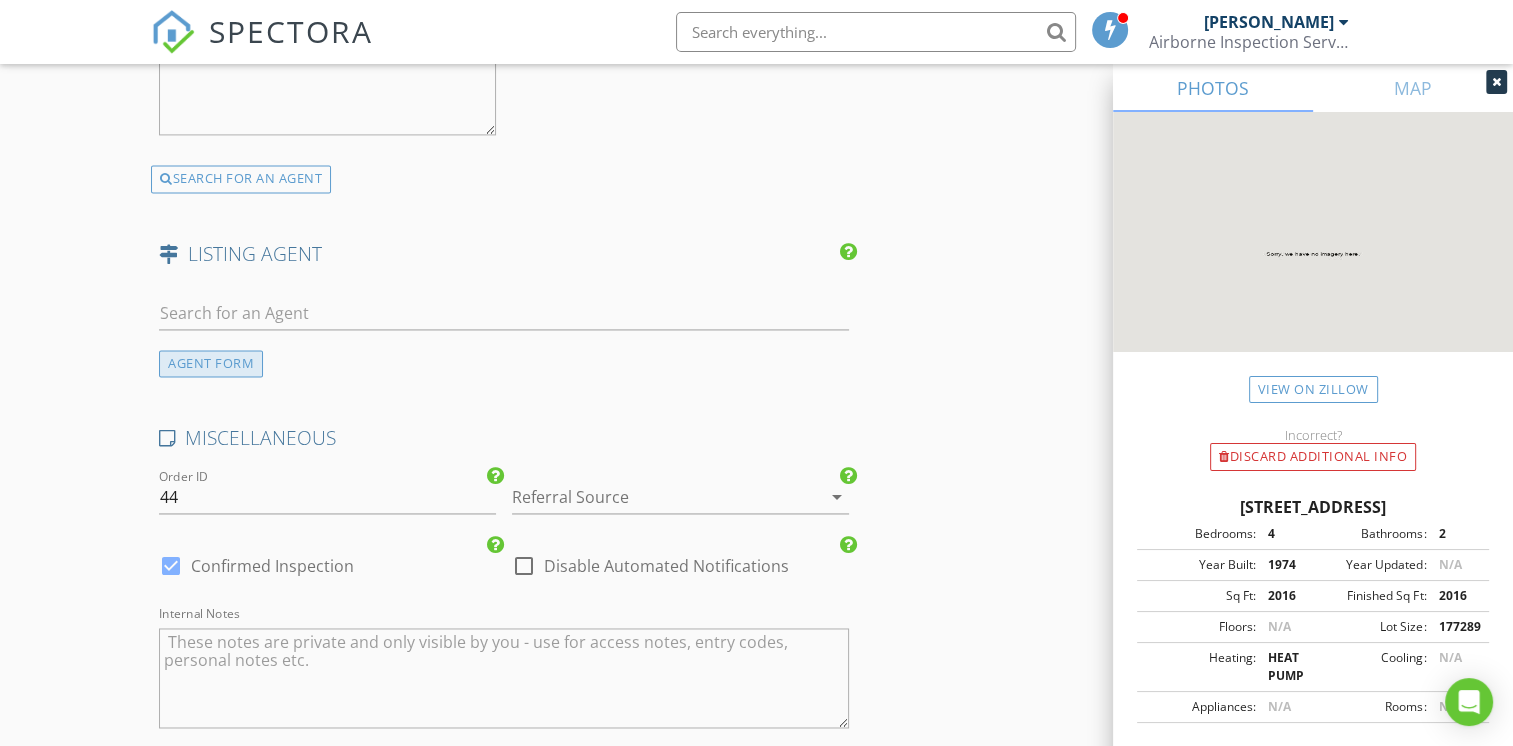 type on "Windermere VanVleet" 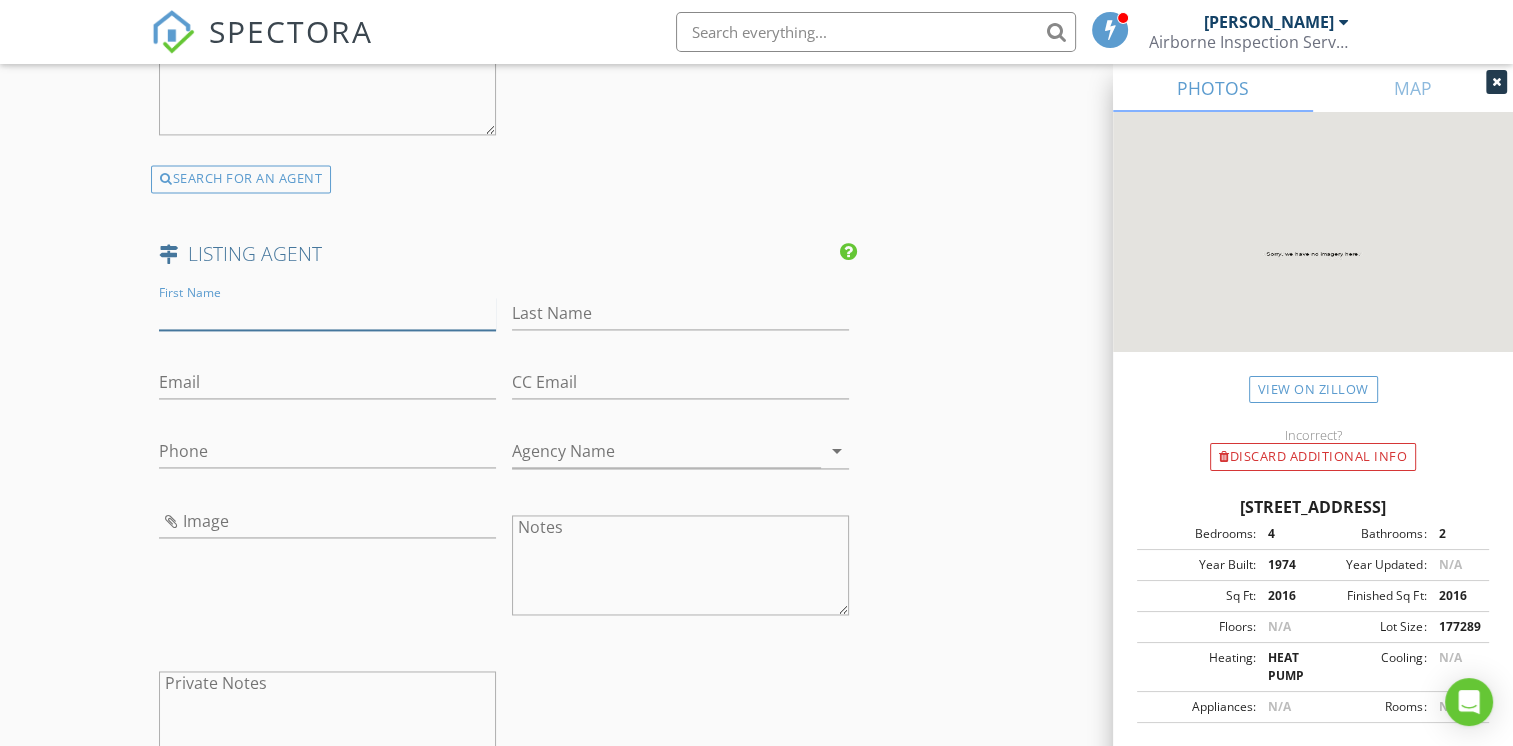 click on "First Name" at bounding box center [327, 313] 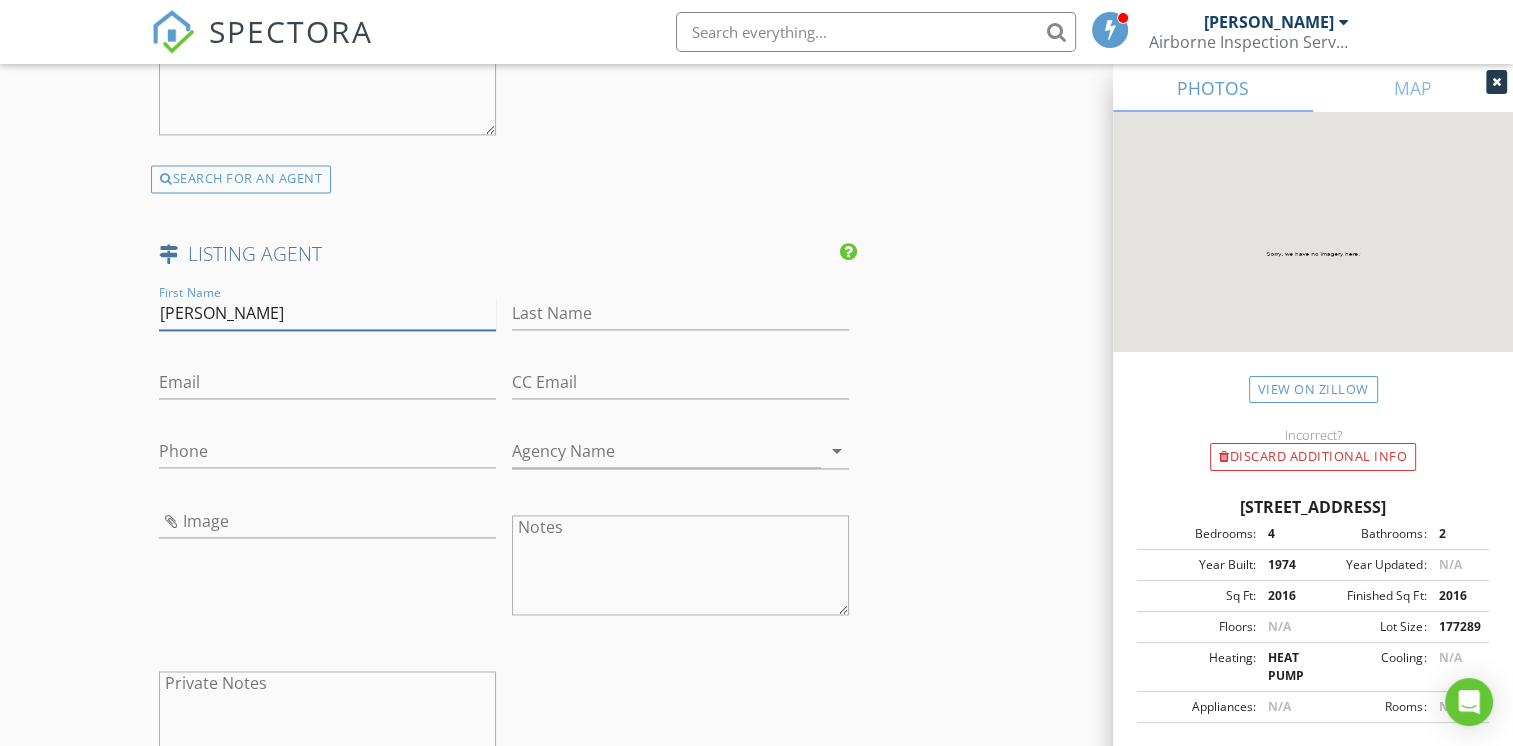 type on "Jeffrey" 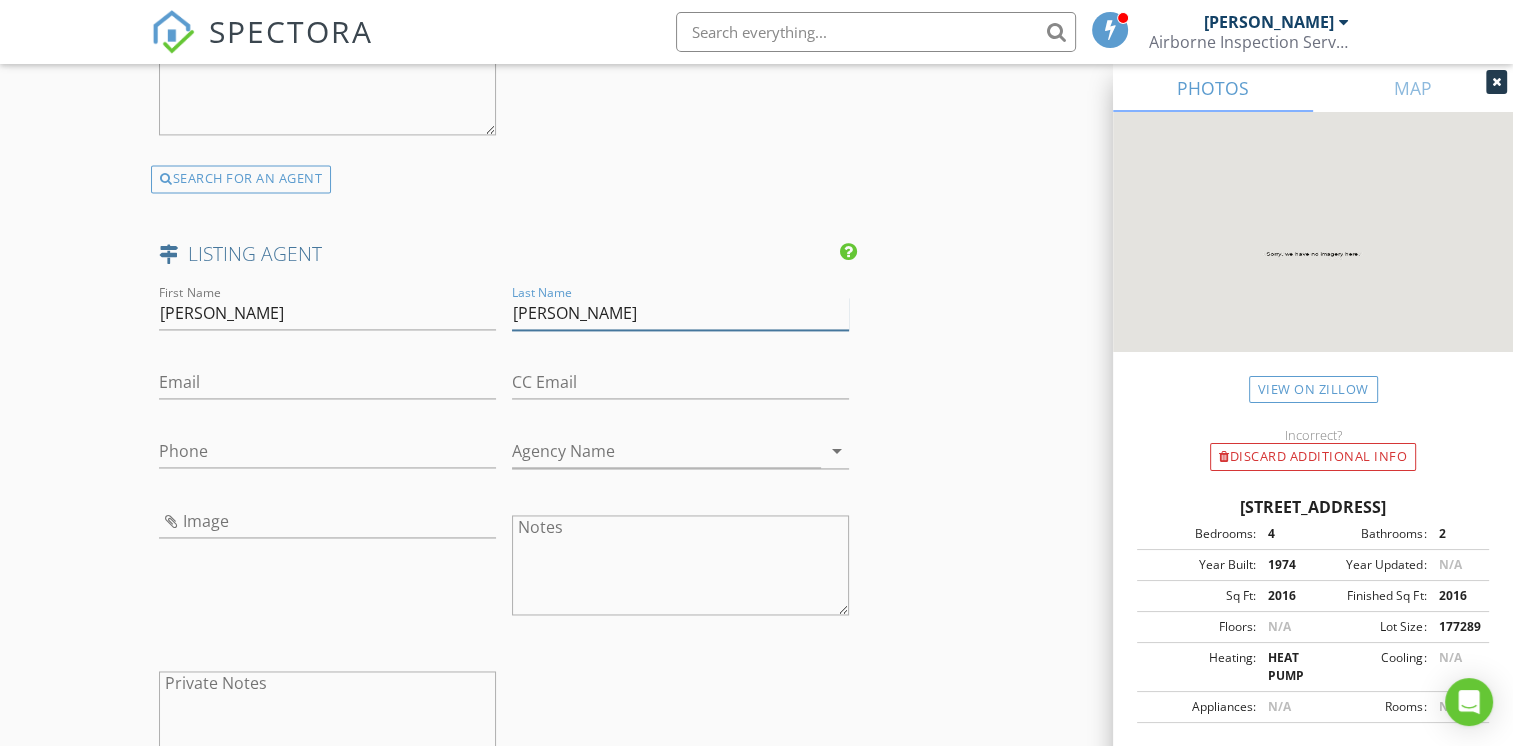 type on "Nagel" 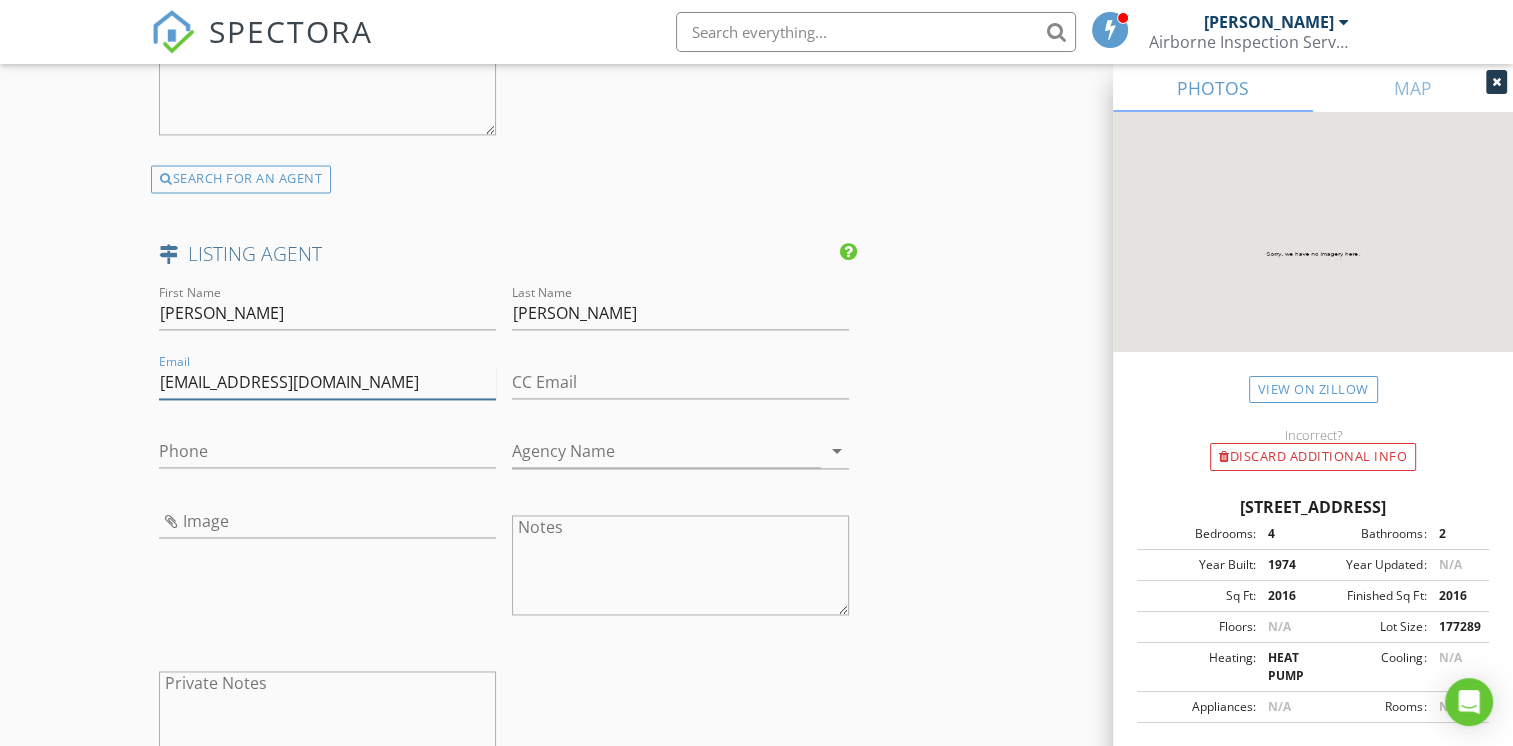type on "team@nwrogue.com" 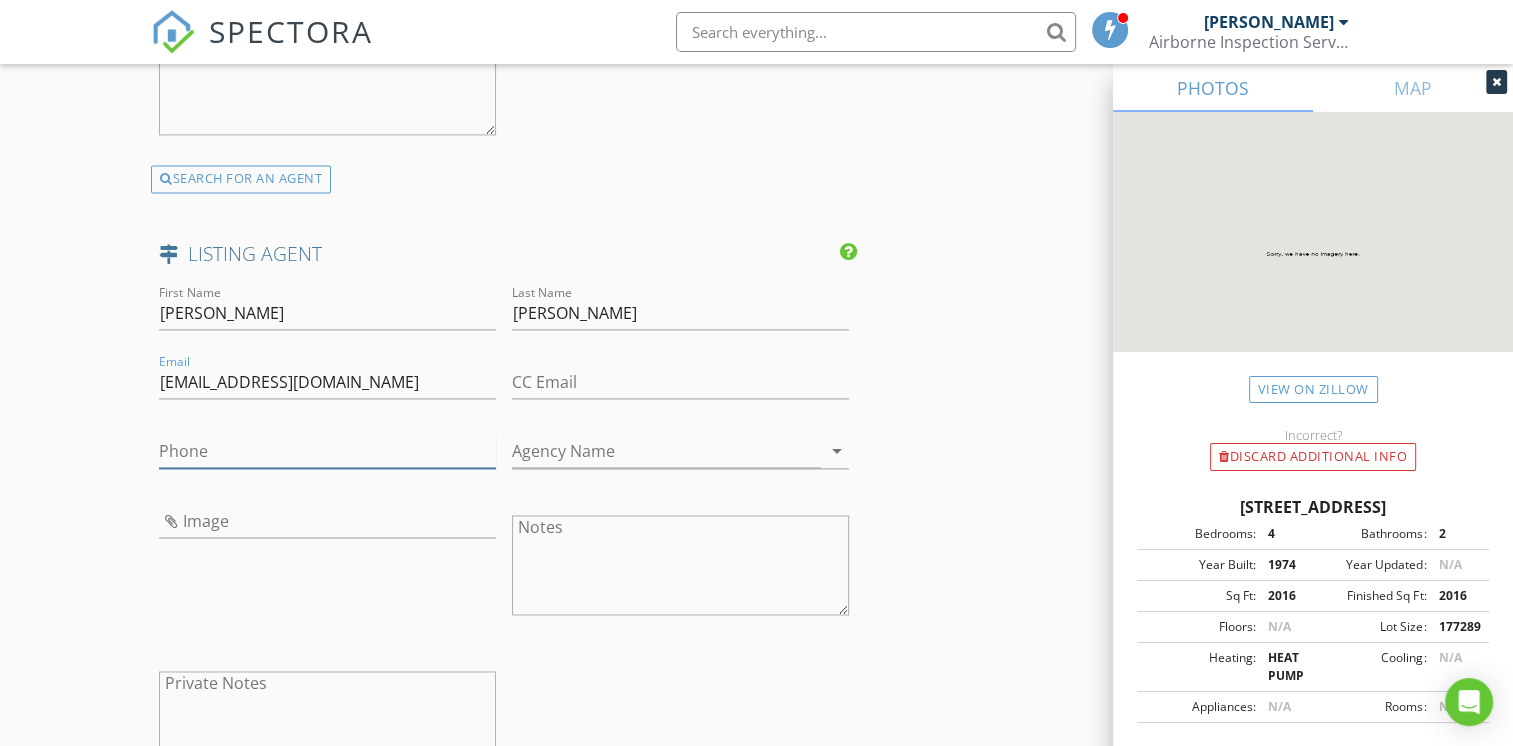 click on "Phone" at bounding box center (327, 451) 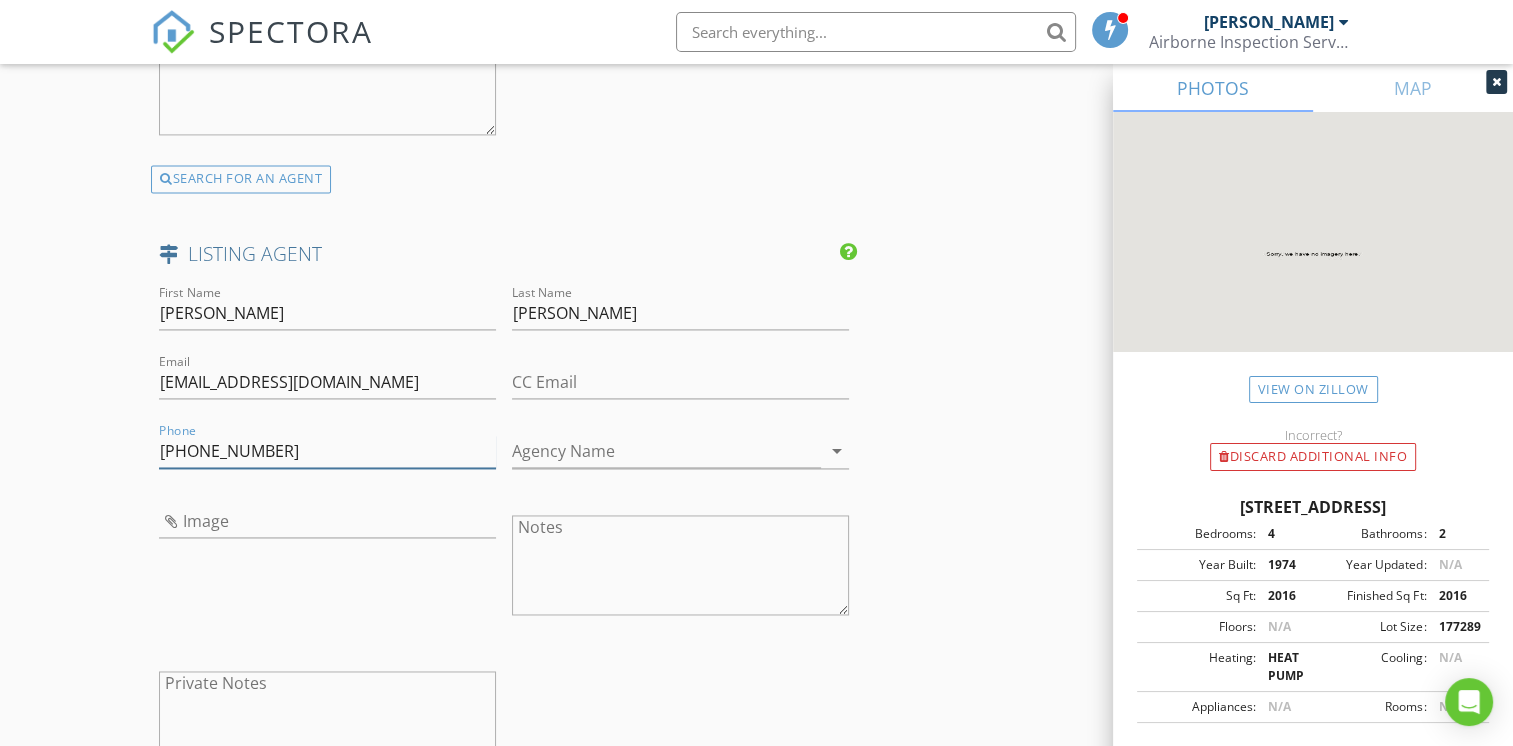 type on "541-414-7903" 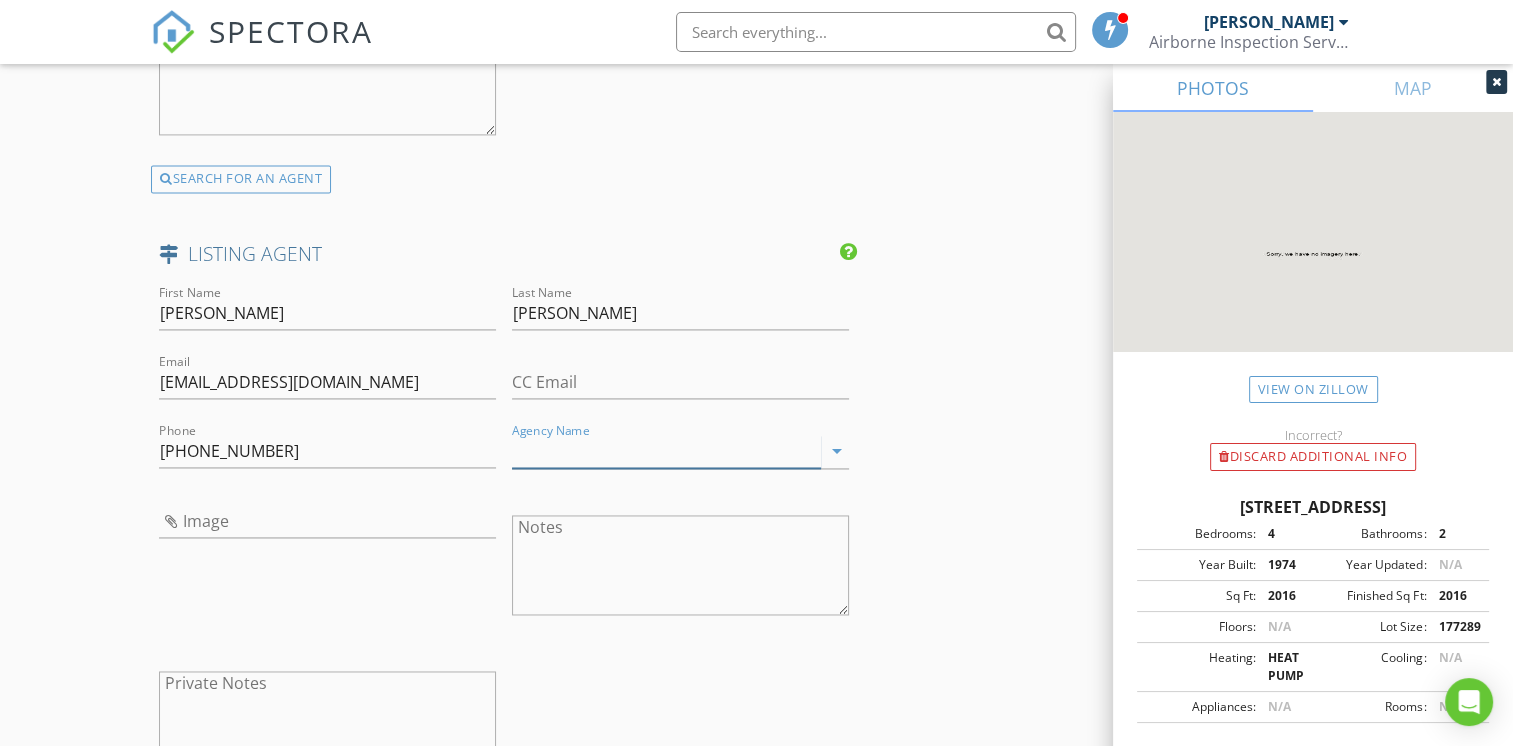 click on "Agency Name" at bounding box center [666, 451] 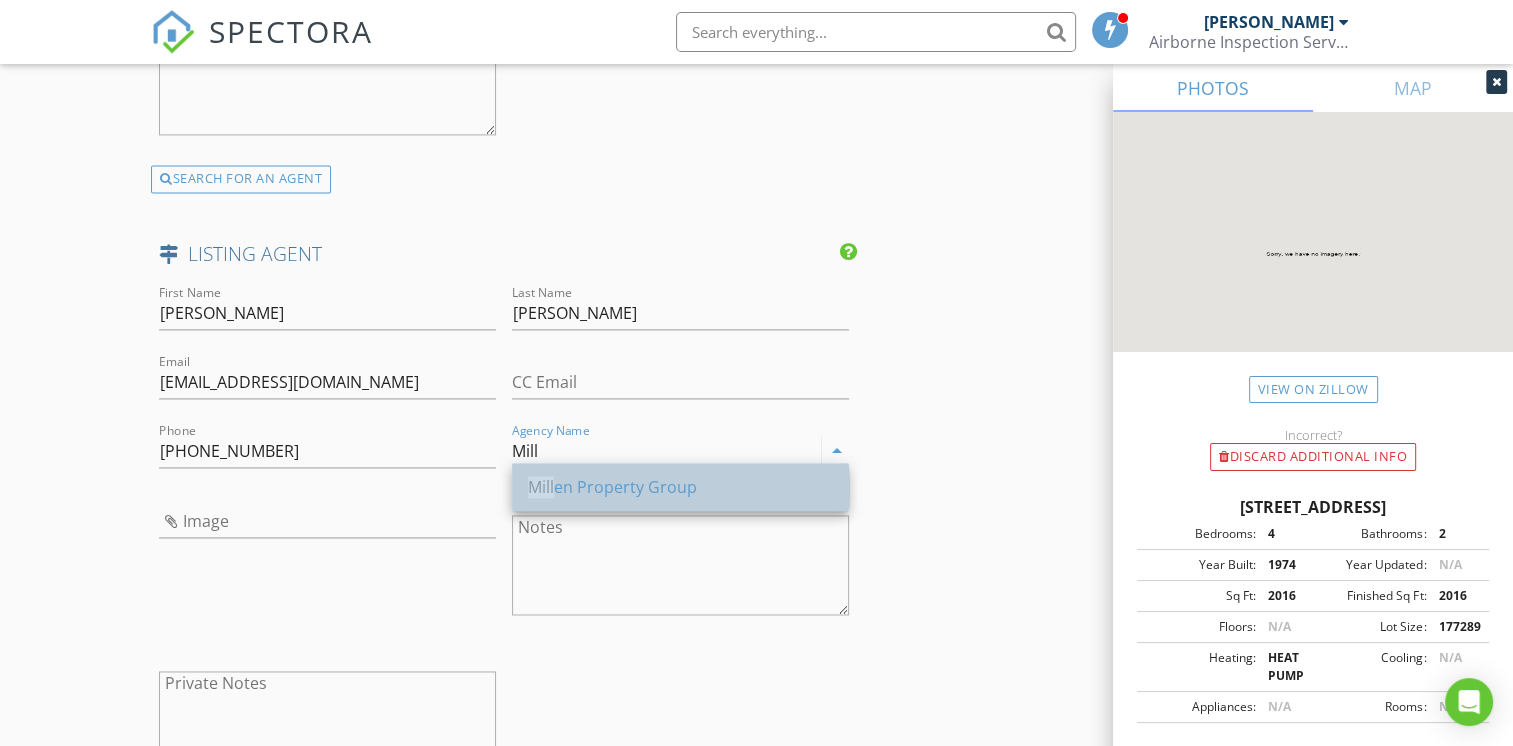 click on "Mill en Property Group" at bounding box center [680, 487] 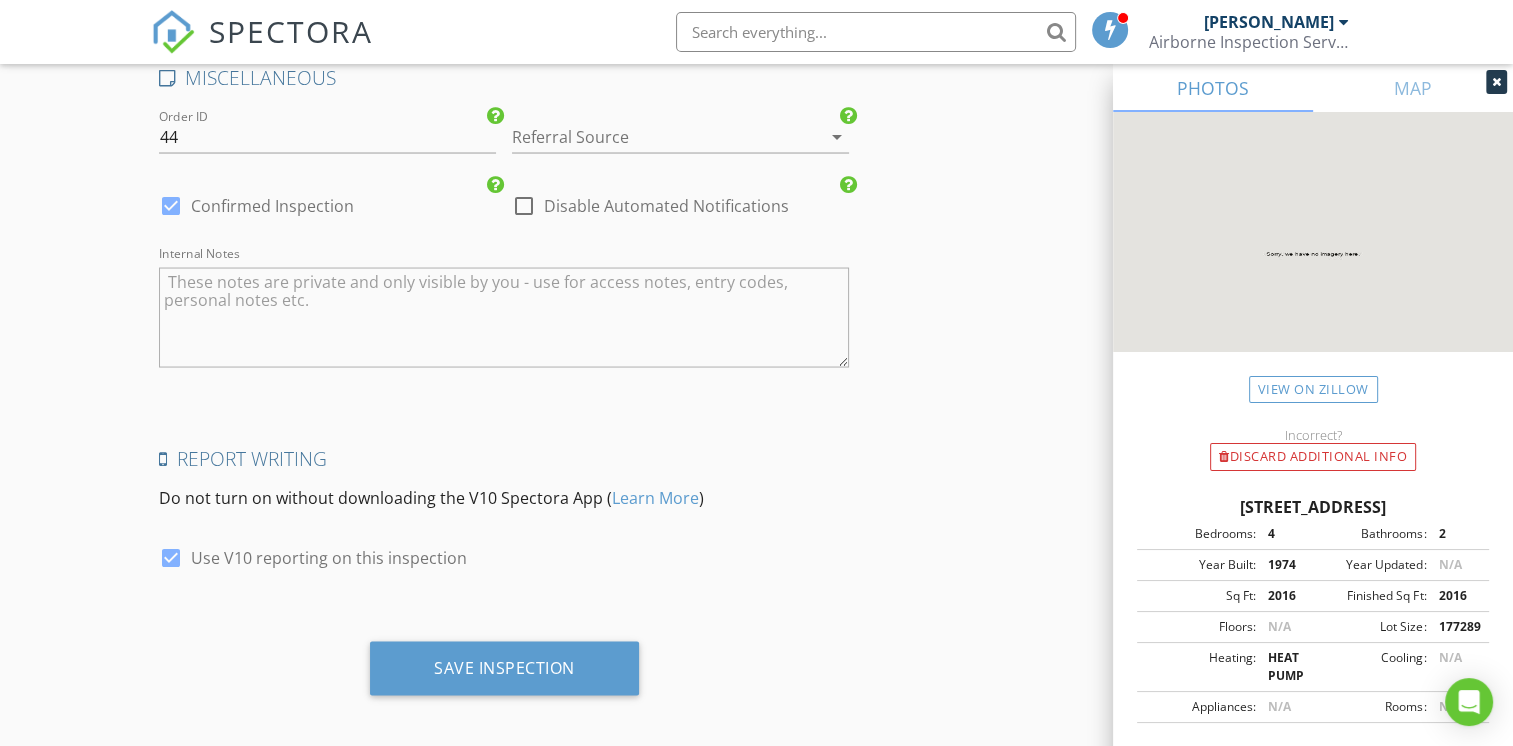 scroll, scrollTop: 3762, scrollLeft: 0, axis: vertical 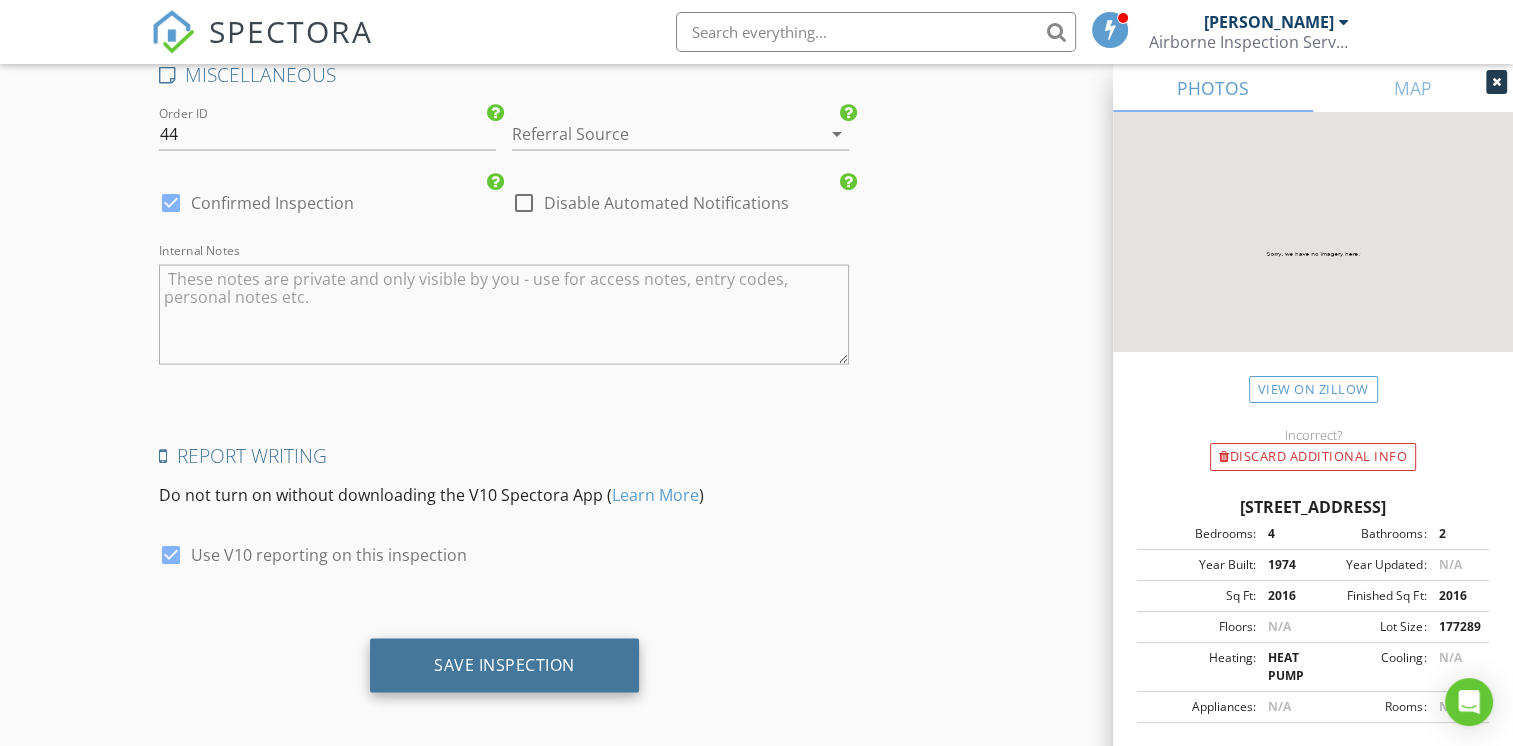 type on "Millen Property Group" 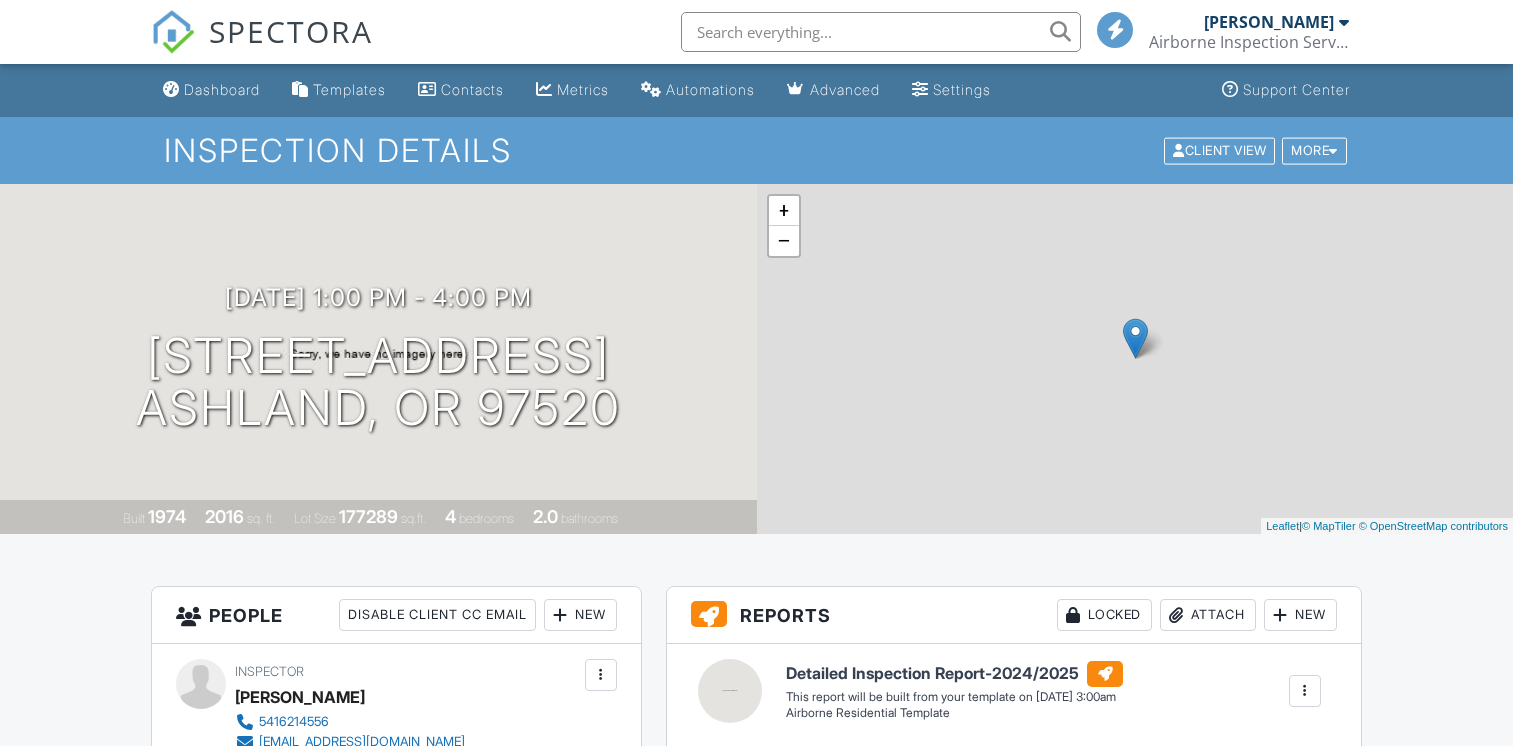 scroll, scrollTop: 0, scrollLeft: 0, axis: both 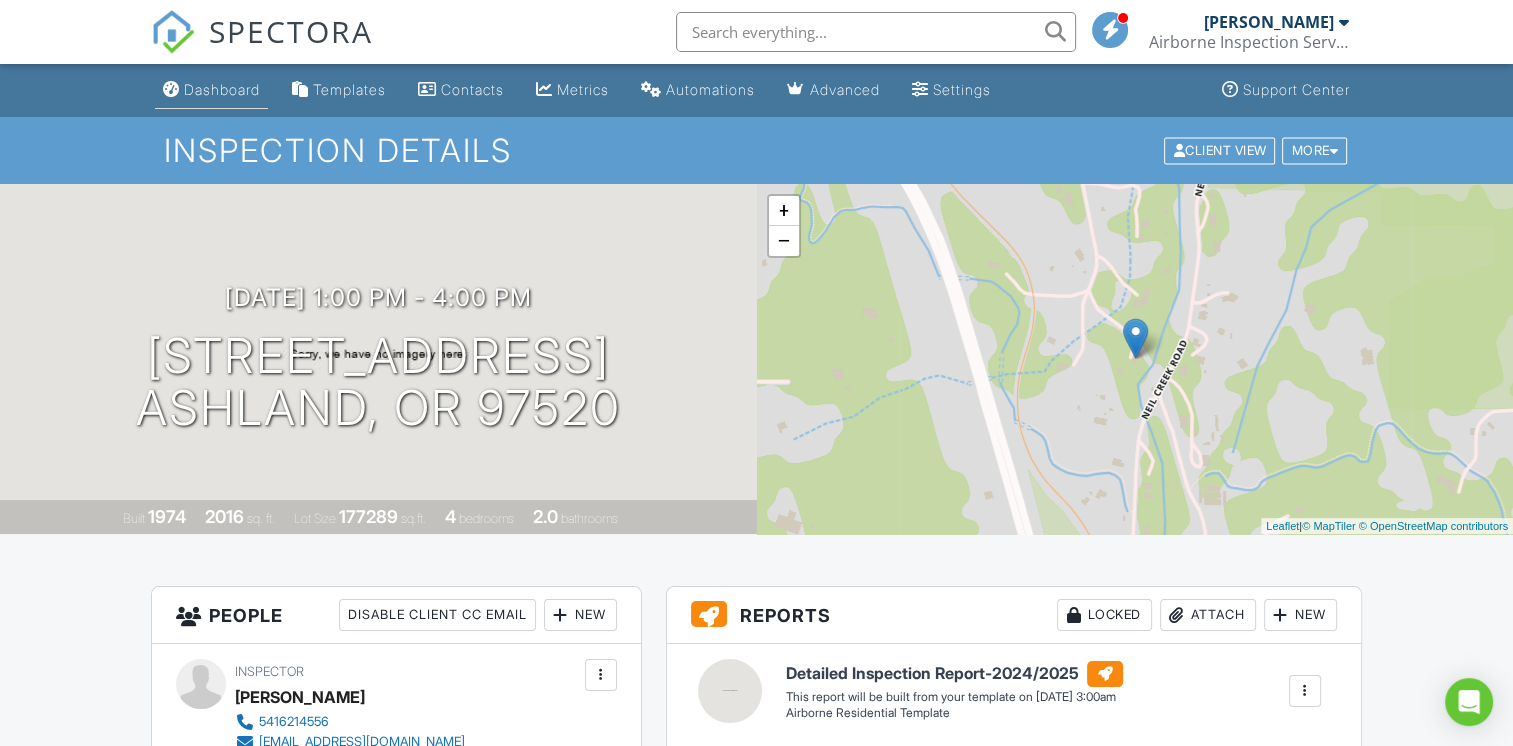 click on "Dashboard" at bounding box center (222, 89) 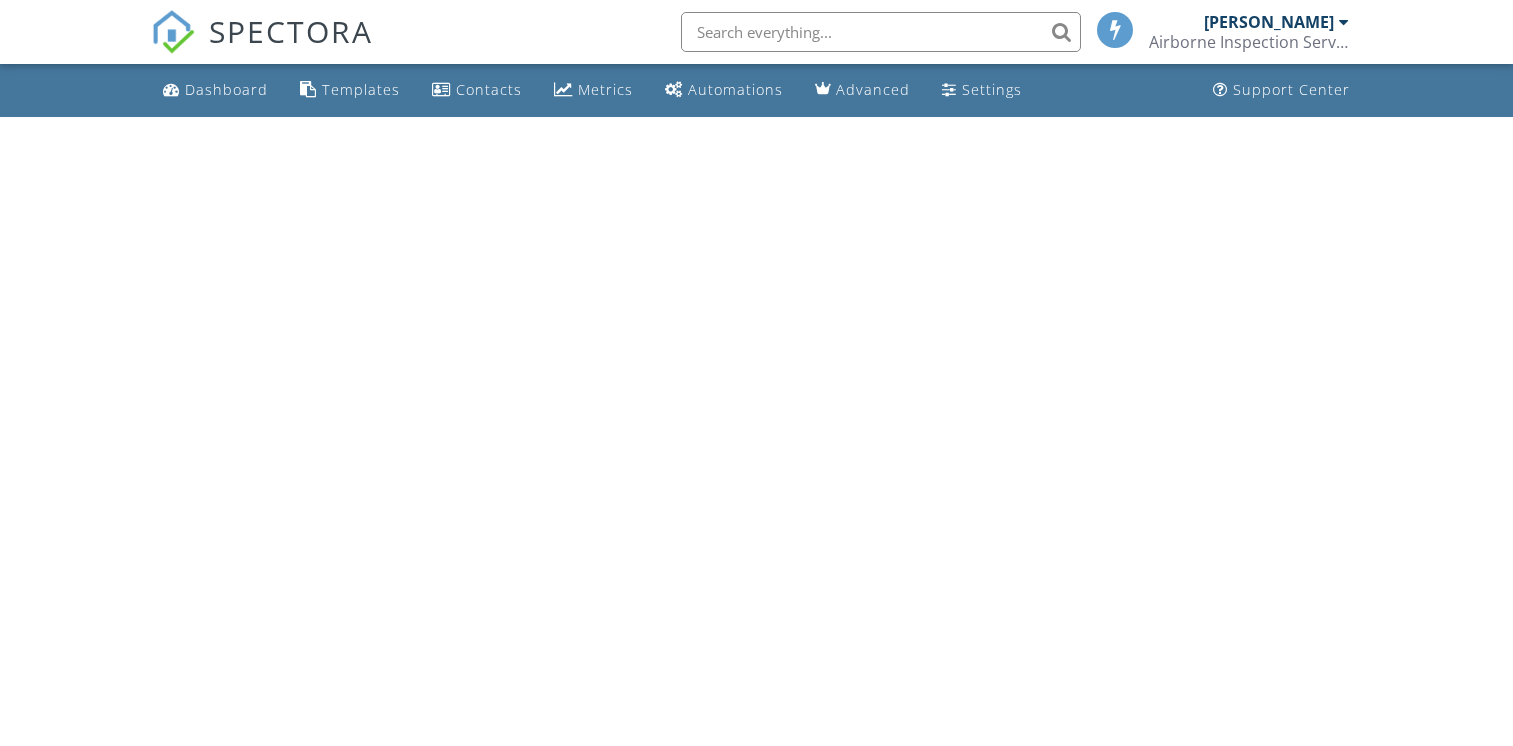 scroll, scrollTop: 0, scrollLeft: 0, axis: both 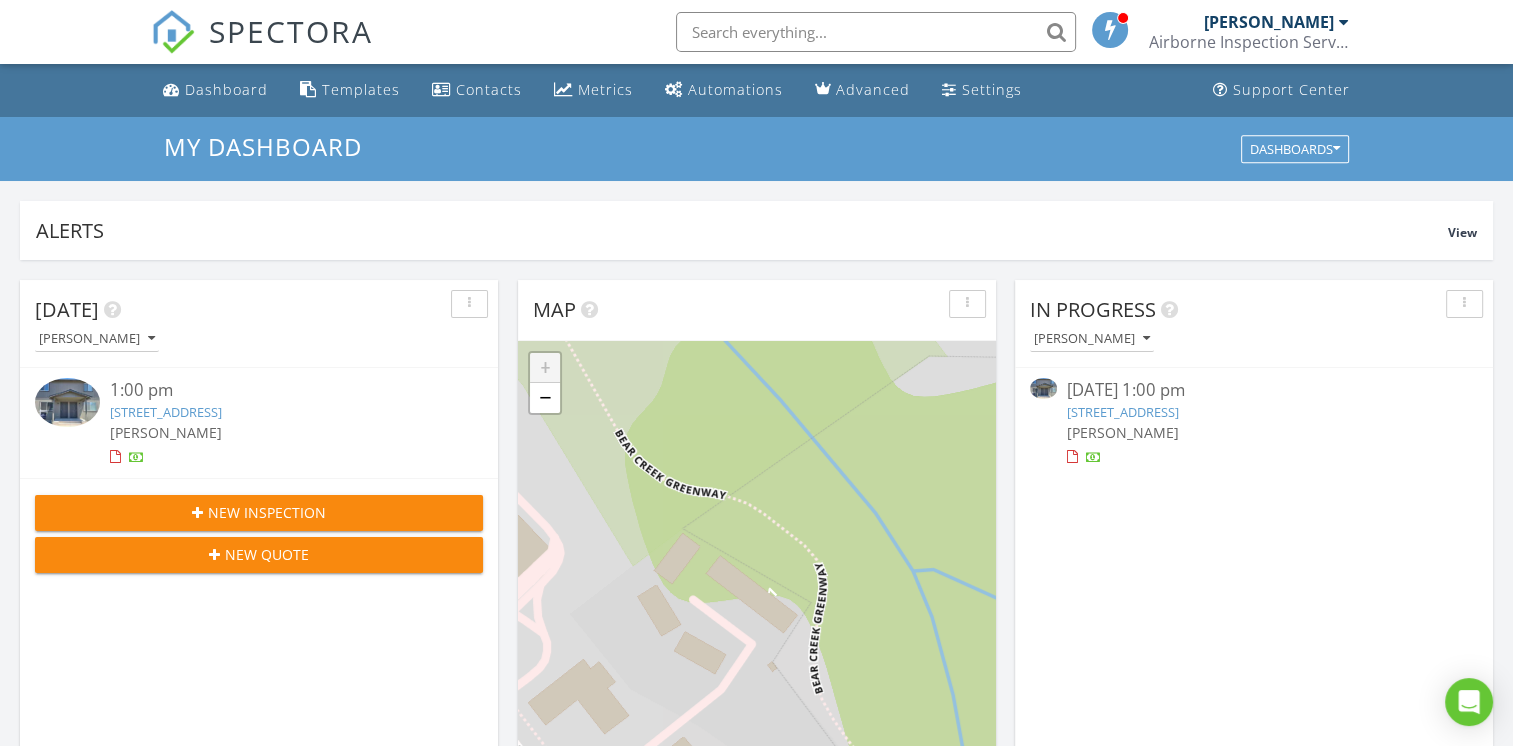 click on "[STREET_ADDRESS]" at bounding box center [166, 412] 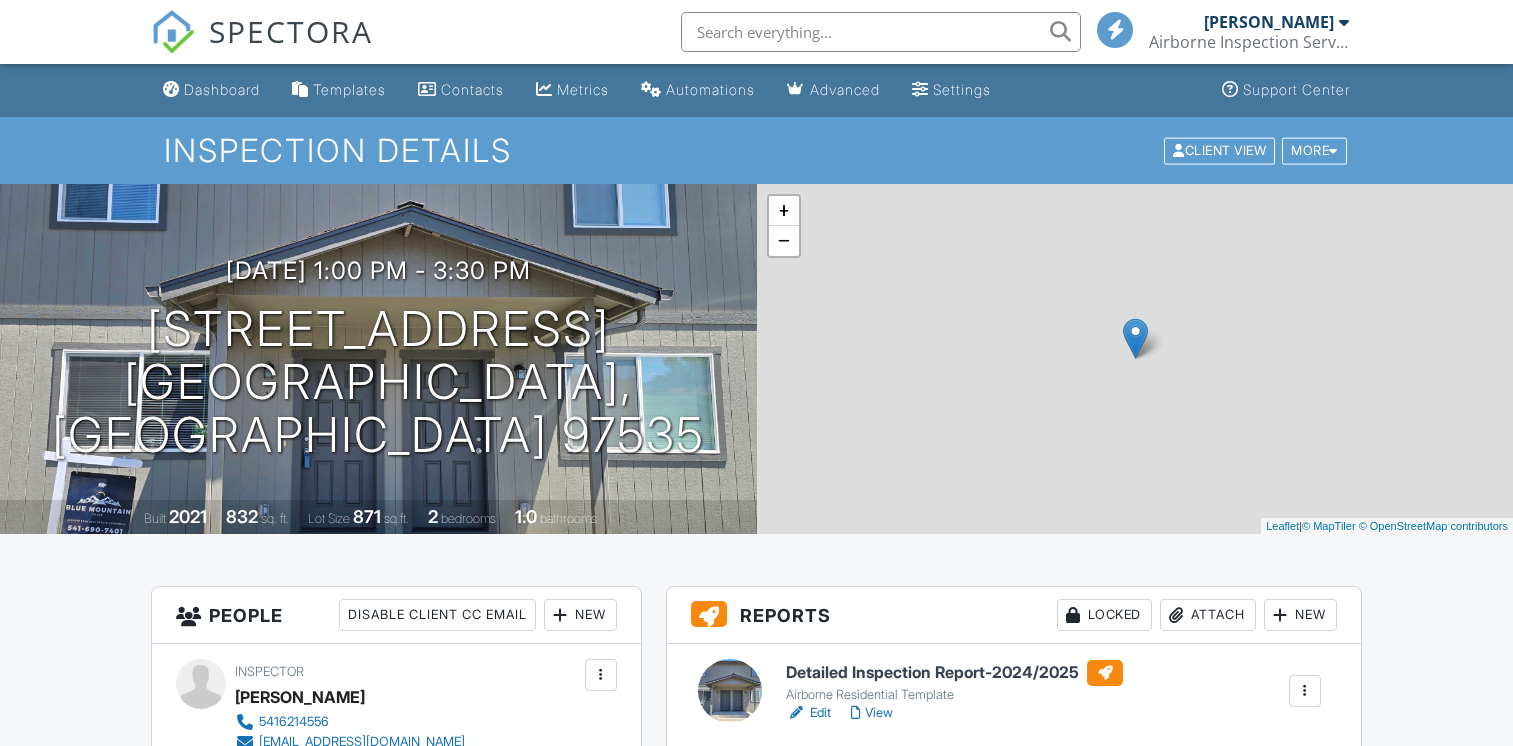 scroll, scrollTop: 0, scrollLeft: 0, axis: both 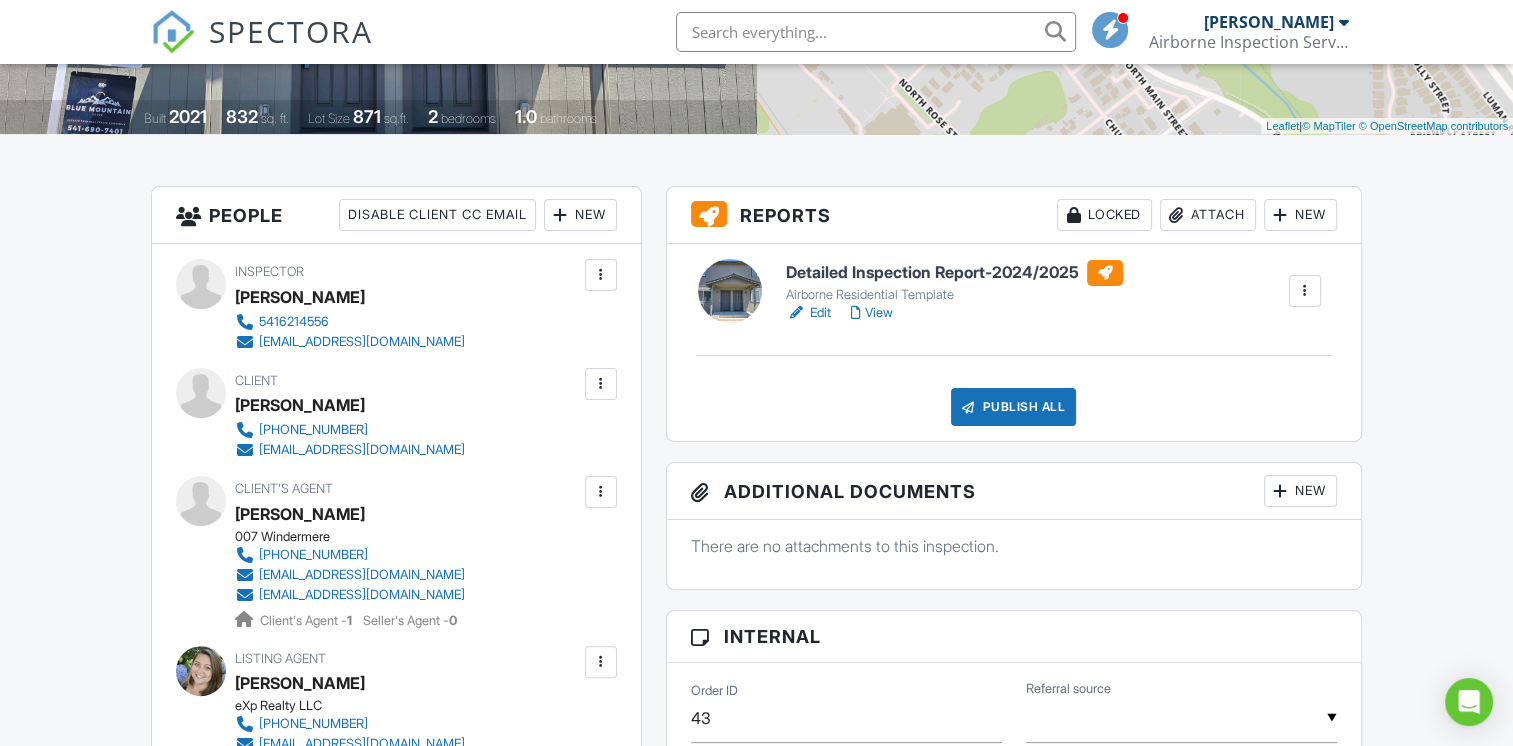 click on "Detailed Inspection Report-2024/2025" at bounding box center (954, 273) 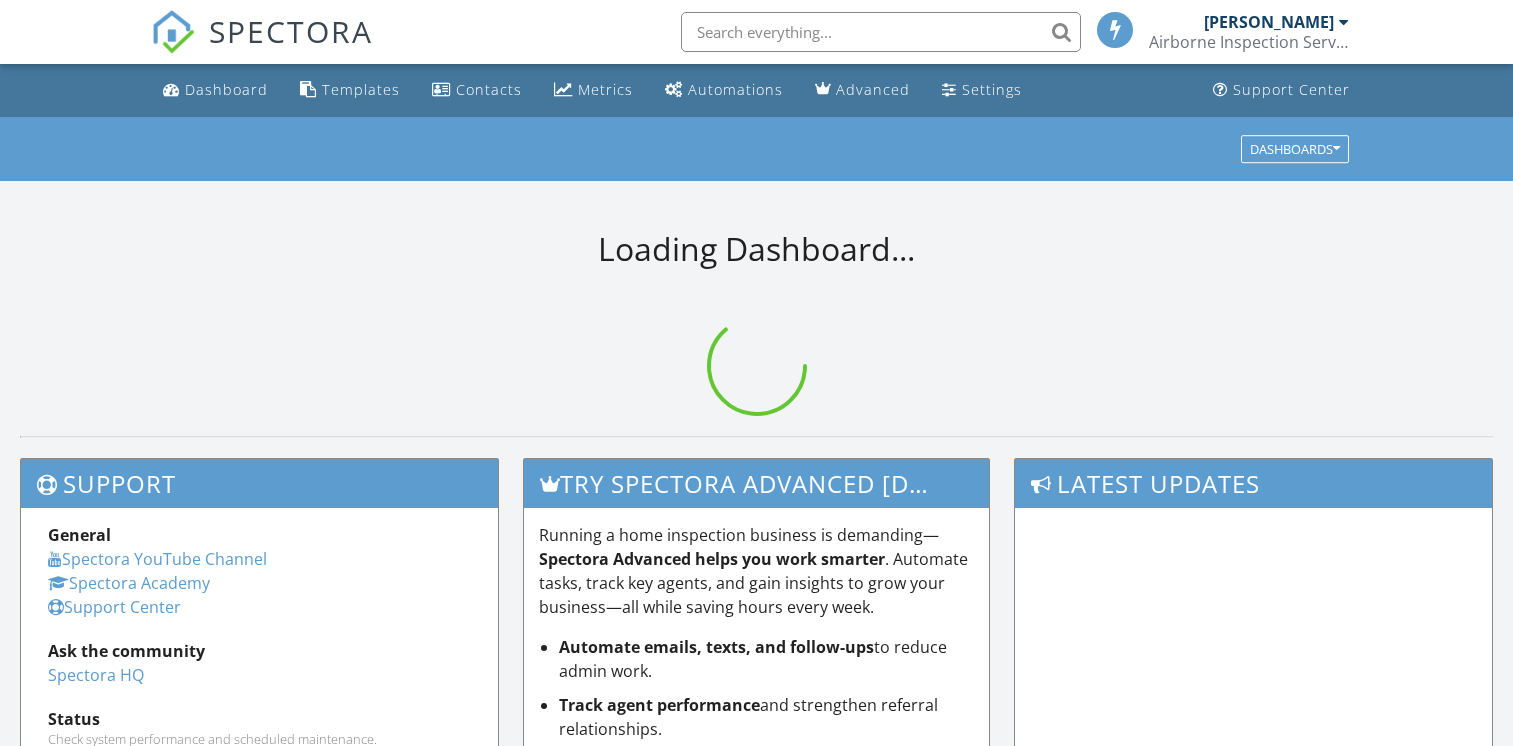 scroll, scrollTop: 0, scrollLeft: 0, axis: both 